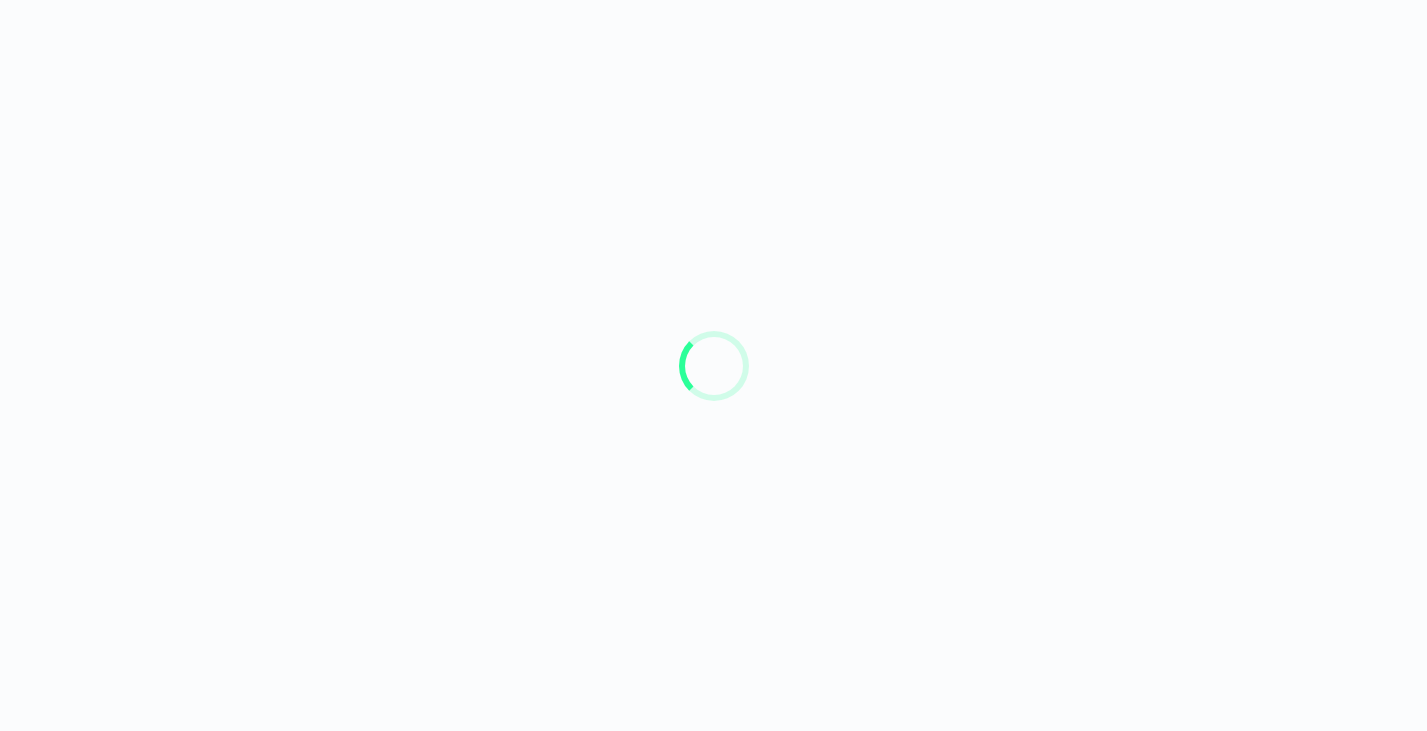 scroll, scrollTop: 0, scrollLeft: 0, axis: both 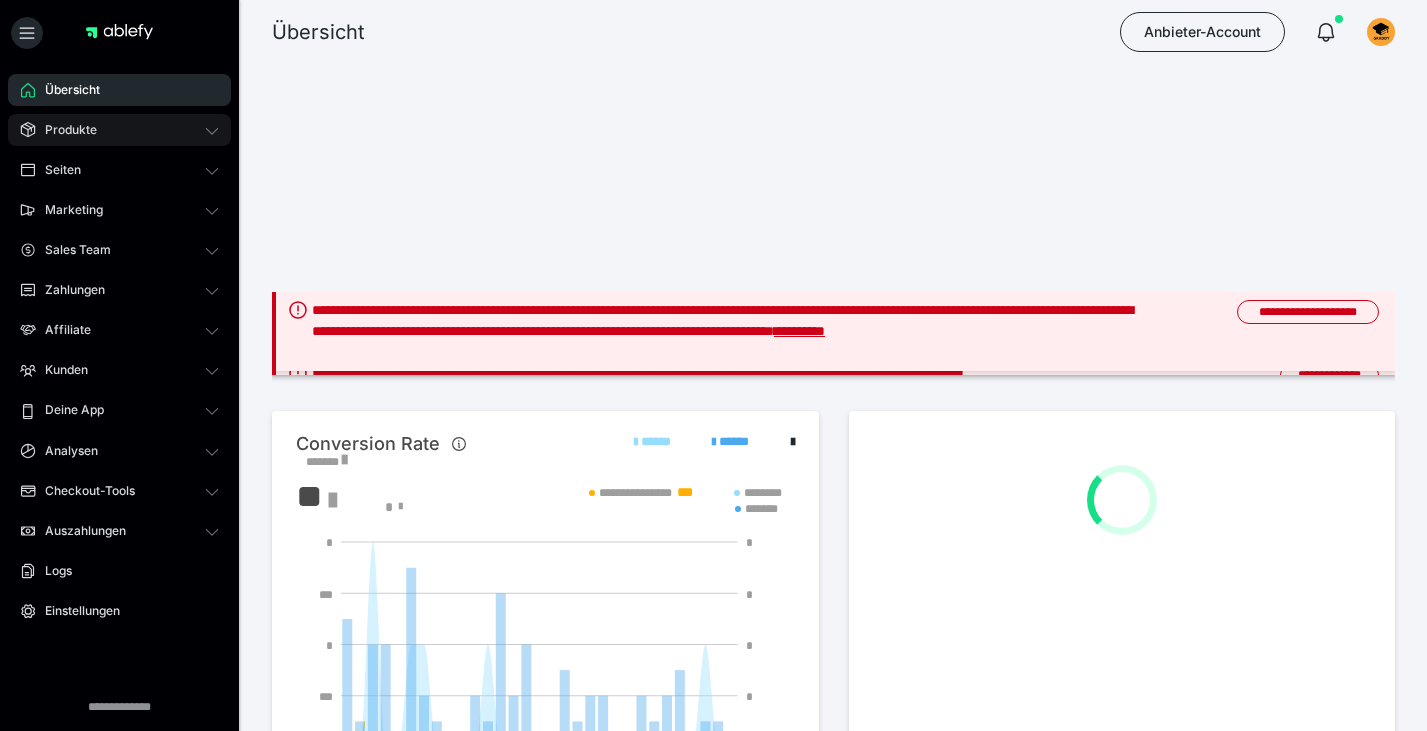 click on "Produkte" at bounding box center (119, 130) 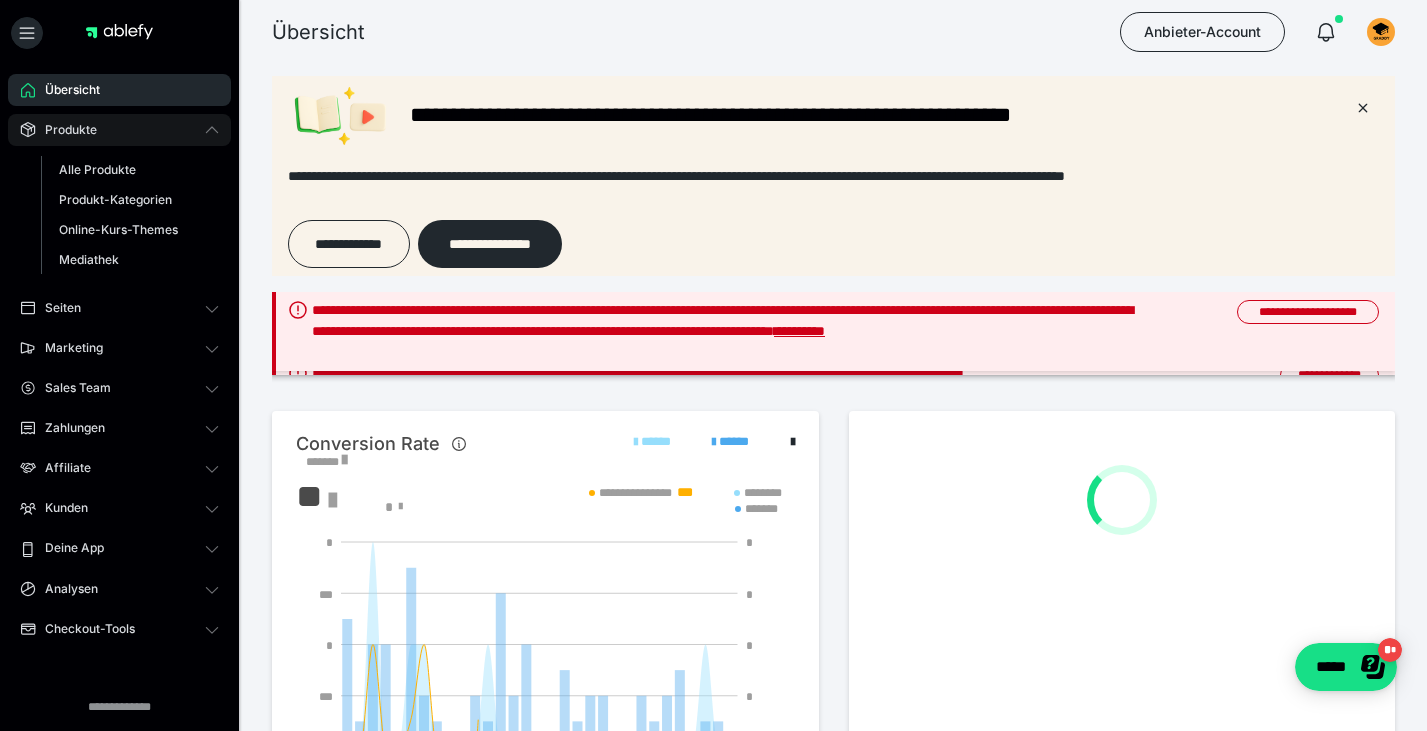 scroll, scrollTop: 0, scrollLeft: 0, axis: both 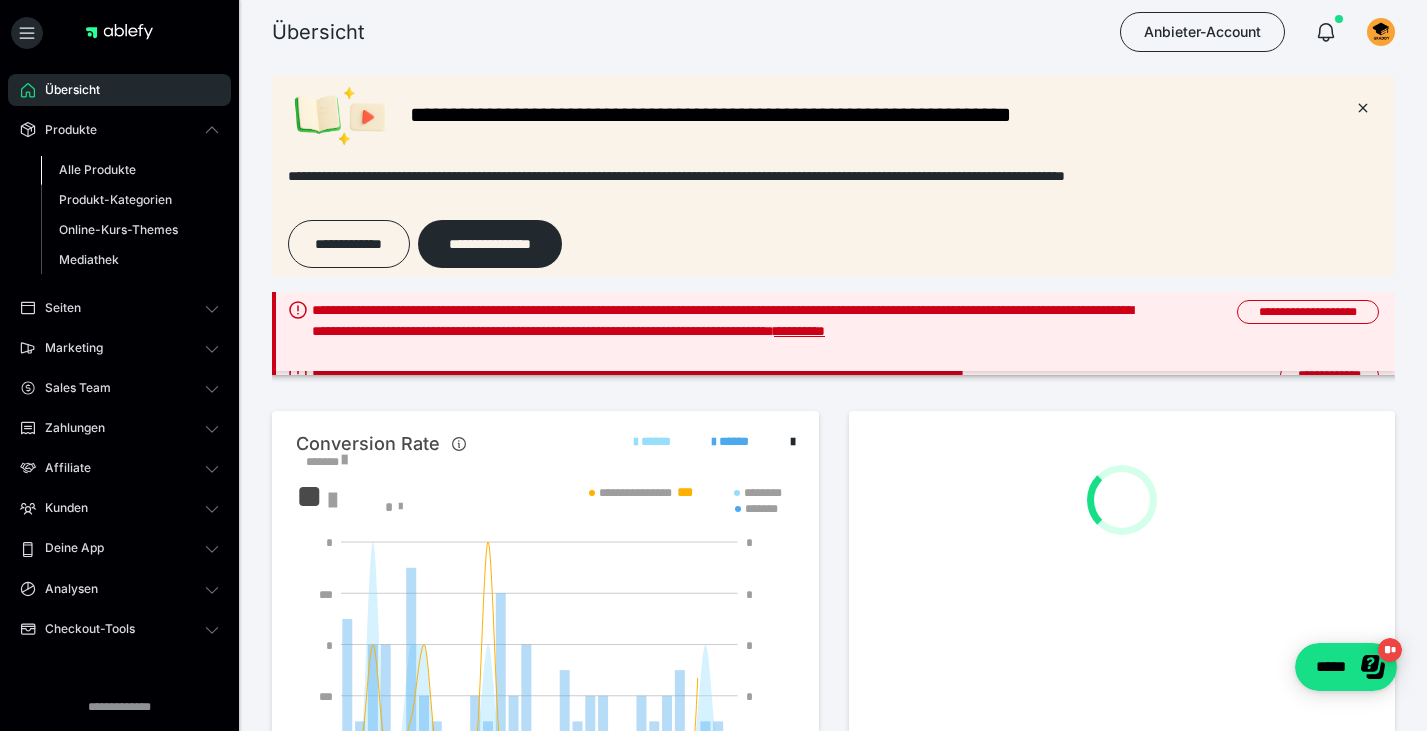 click on "Alle Produkte" at bounding box center [97, 169] 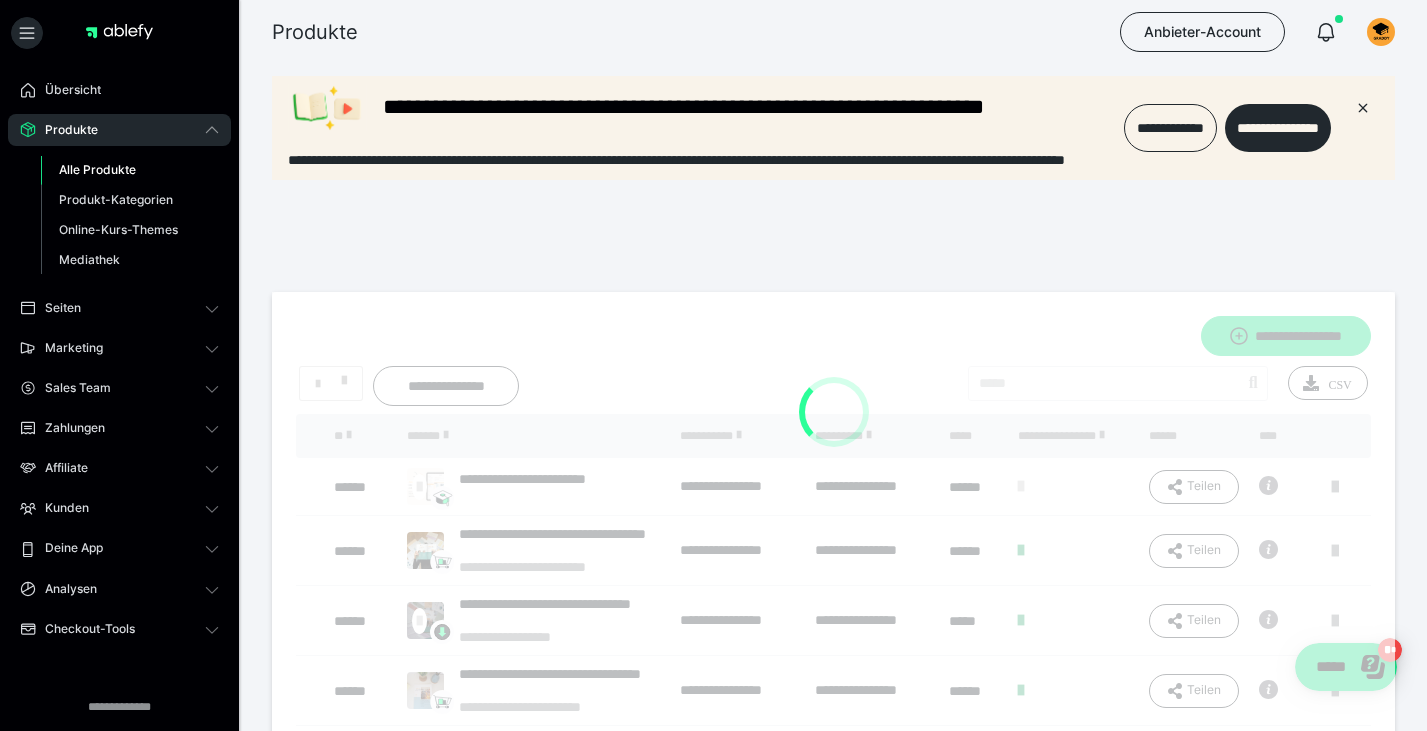scroll, scrollTop: 0, scrollLeft: 0, axis: both 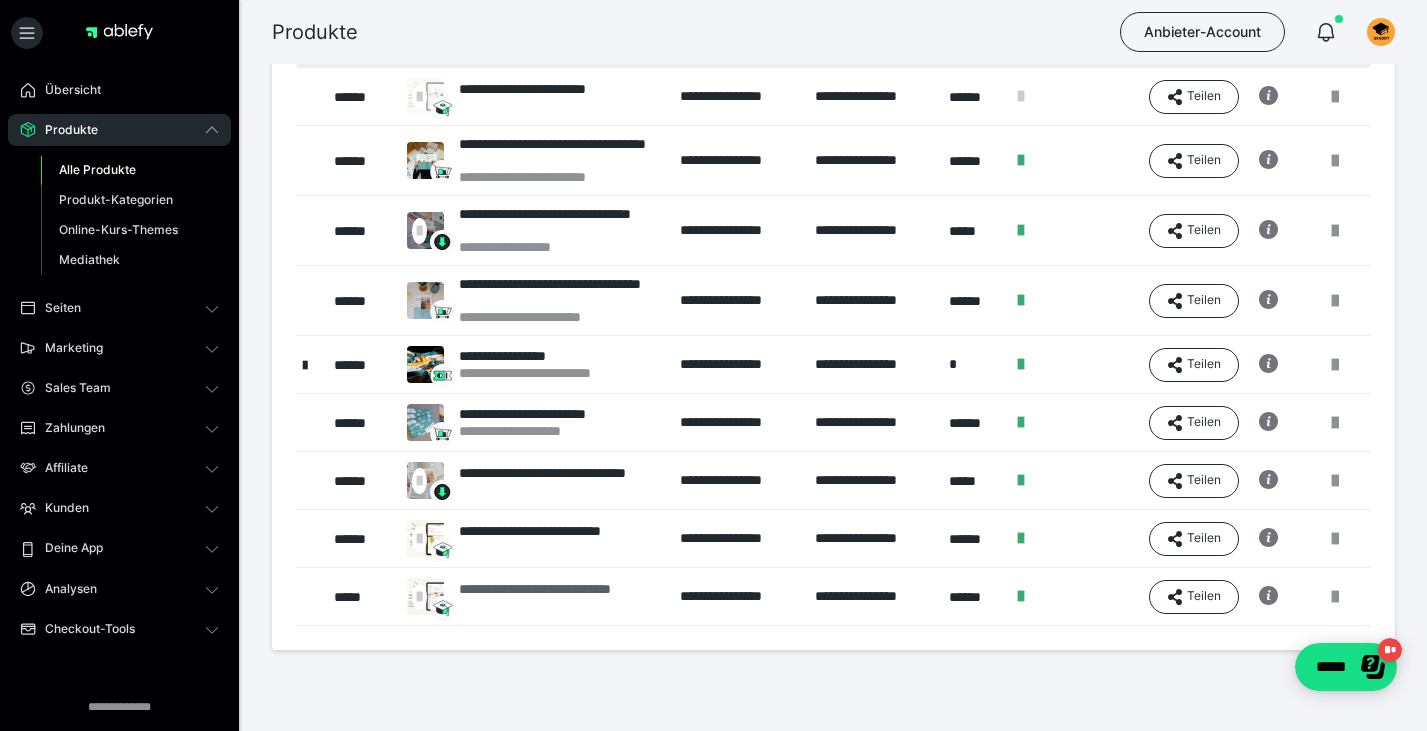 click on "**********" at bounding box center [560, 597] 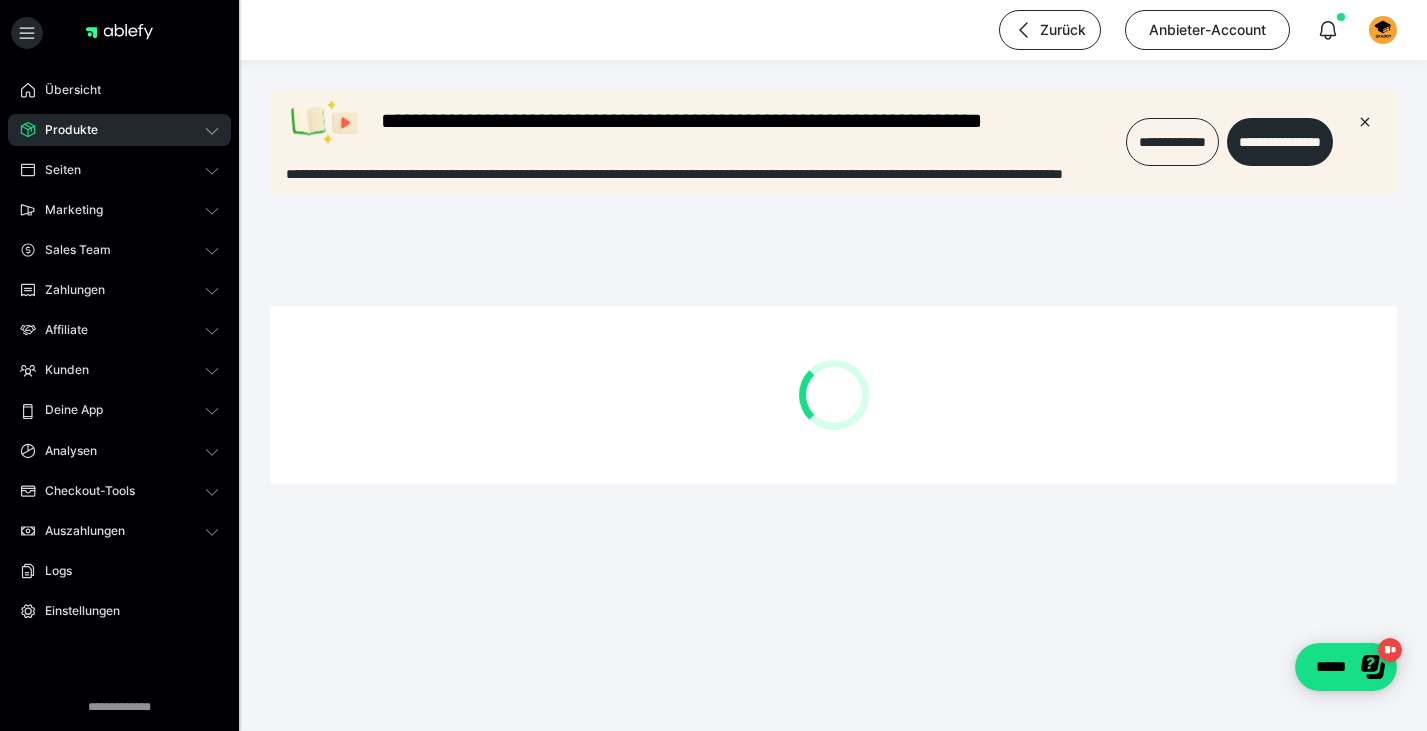 scroll, scrollTop: 0, scrollLeft: 0, axis: both 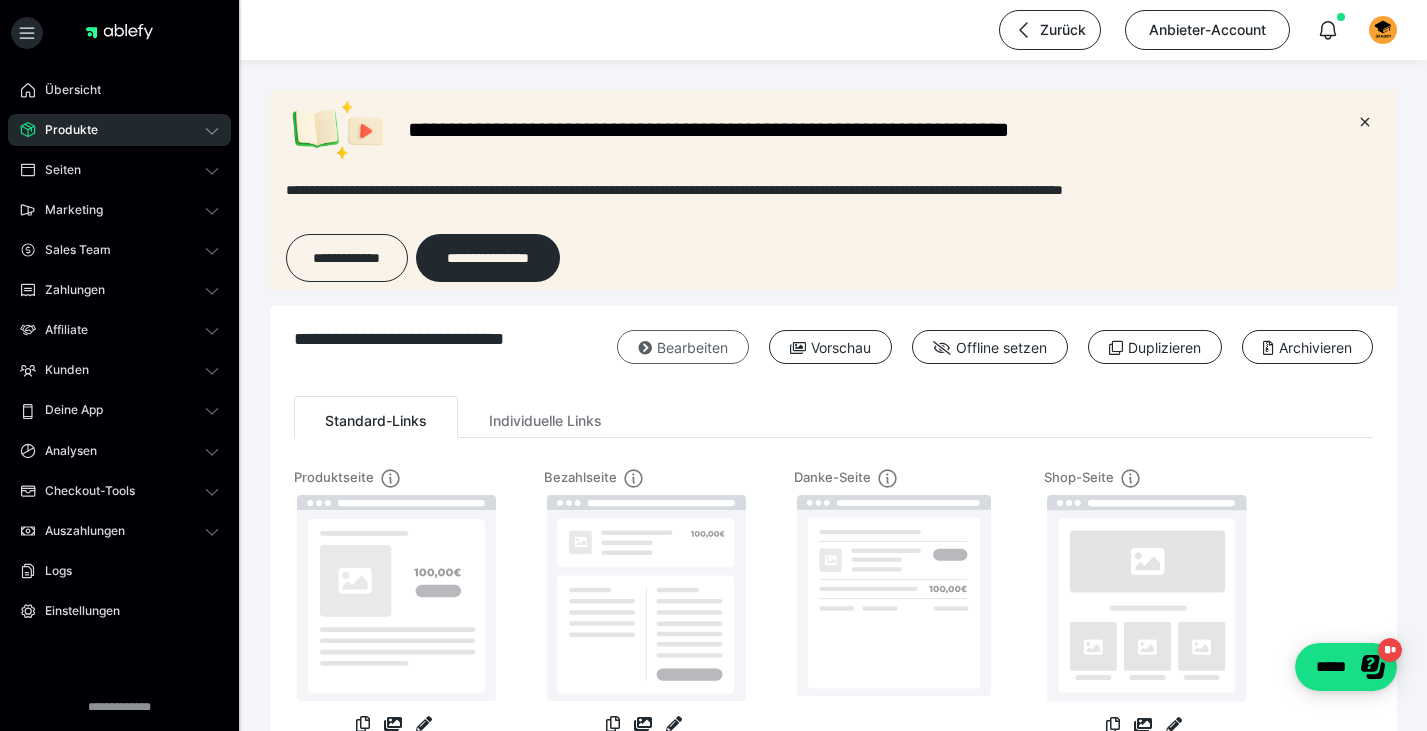 click on "Bearbeiten" at bounding box center [683, 347] 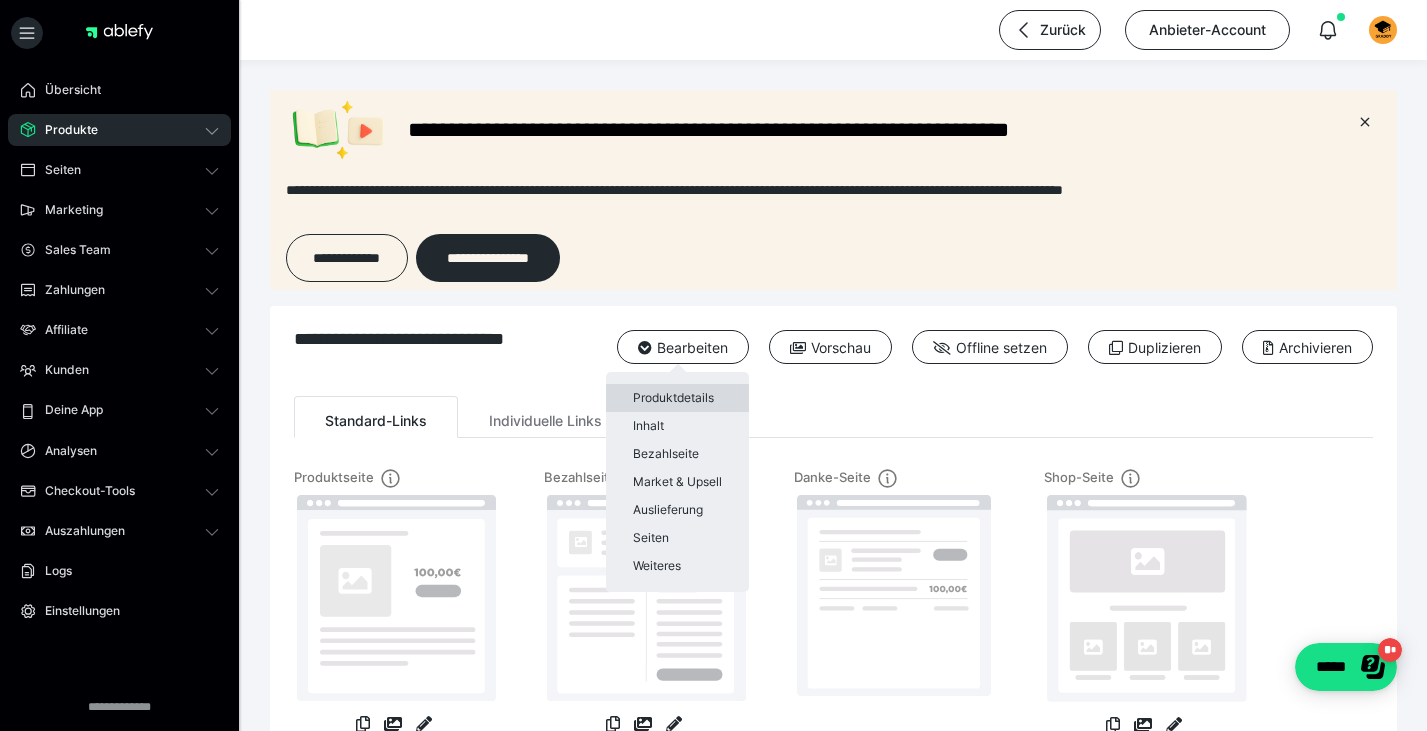 click on "Produktdetails" at bounding box center [677, 398] 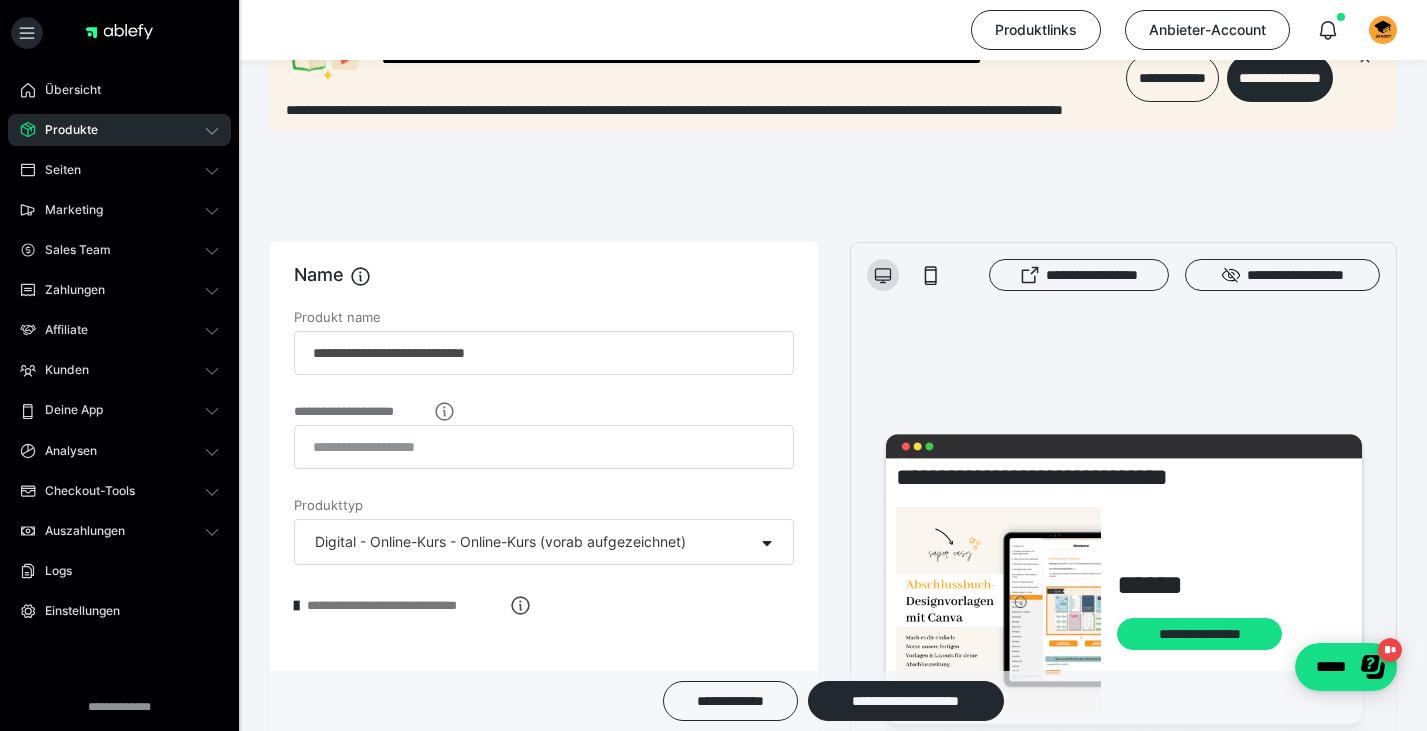 scroll, scrollTop: 332, scrollLeft: 0, axis: vertical 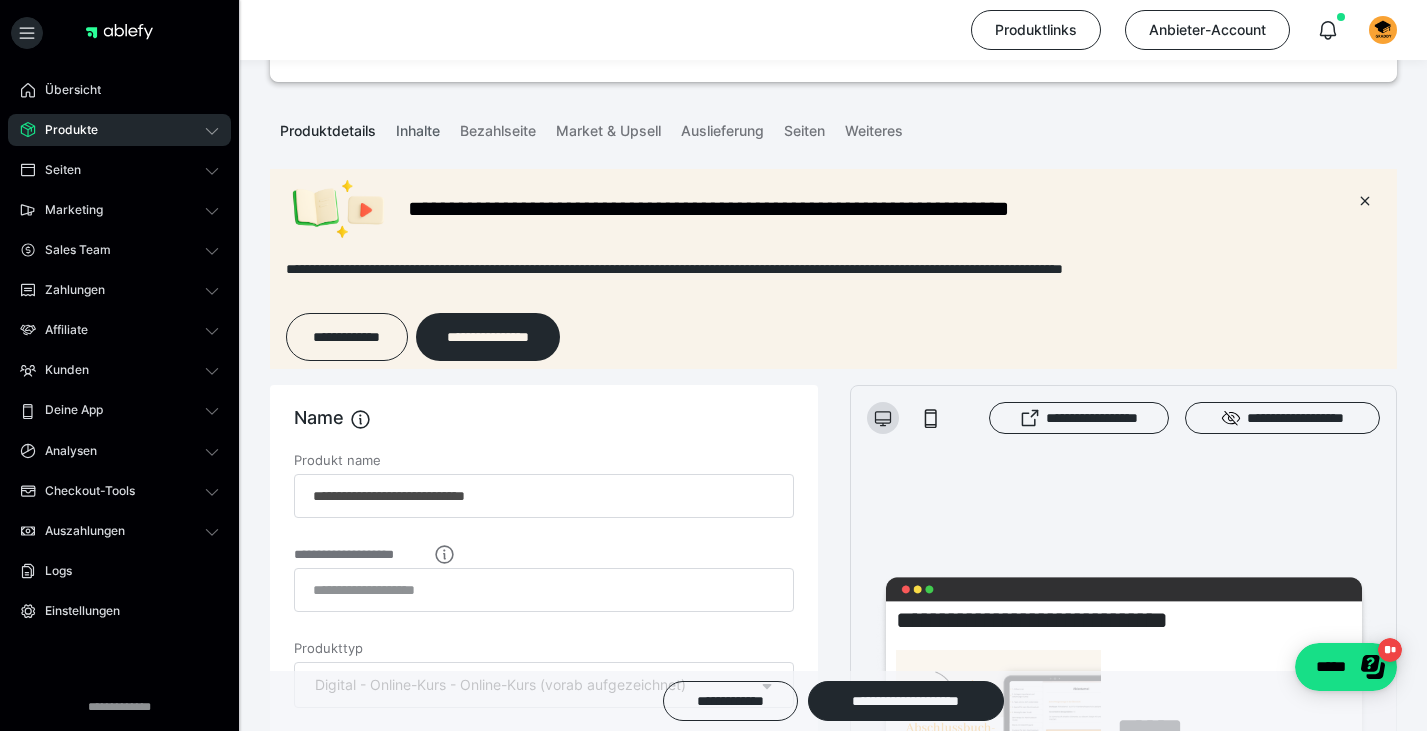 click on "Inhalte" at bounding box center (418, 127) 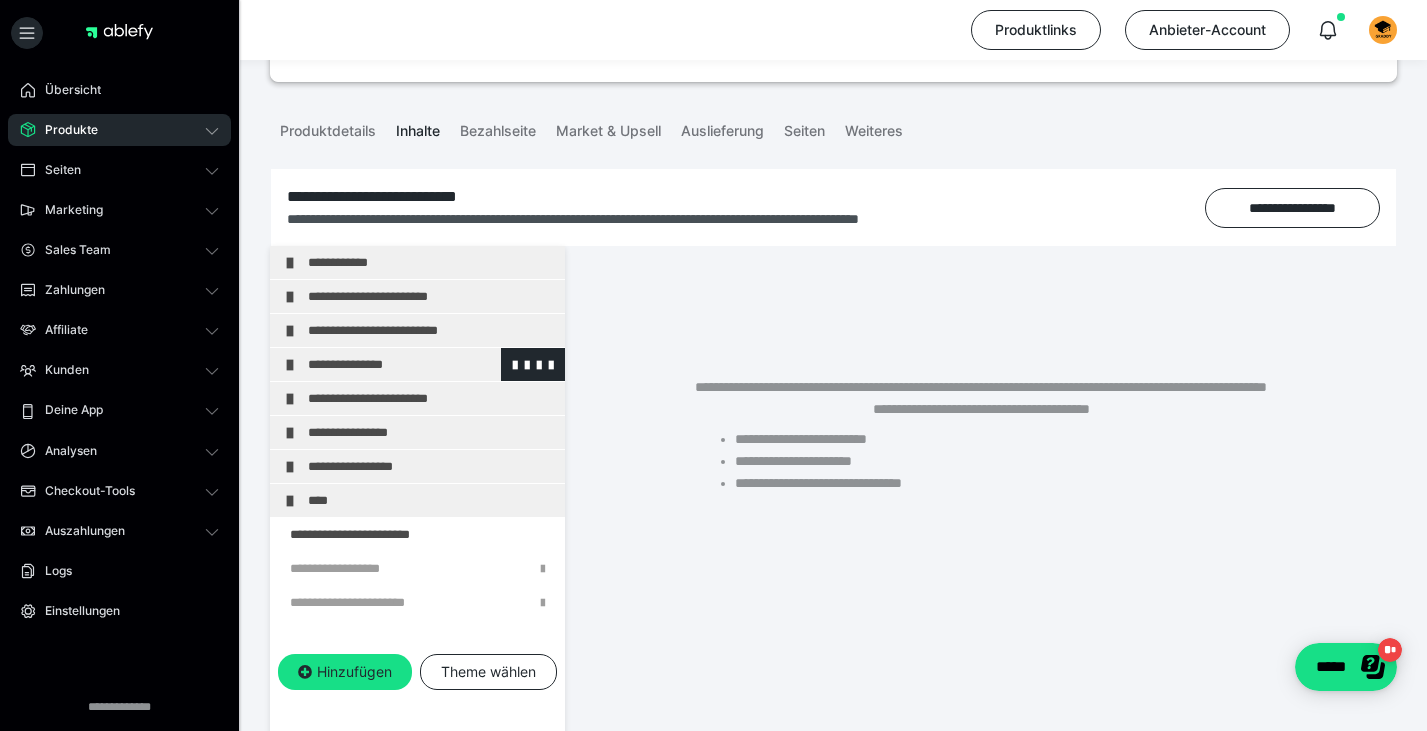 click on "**********" at bounding box center (431, 364) 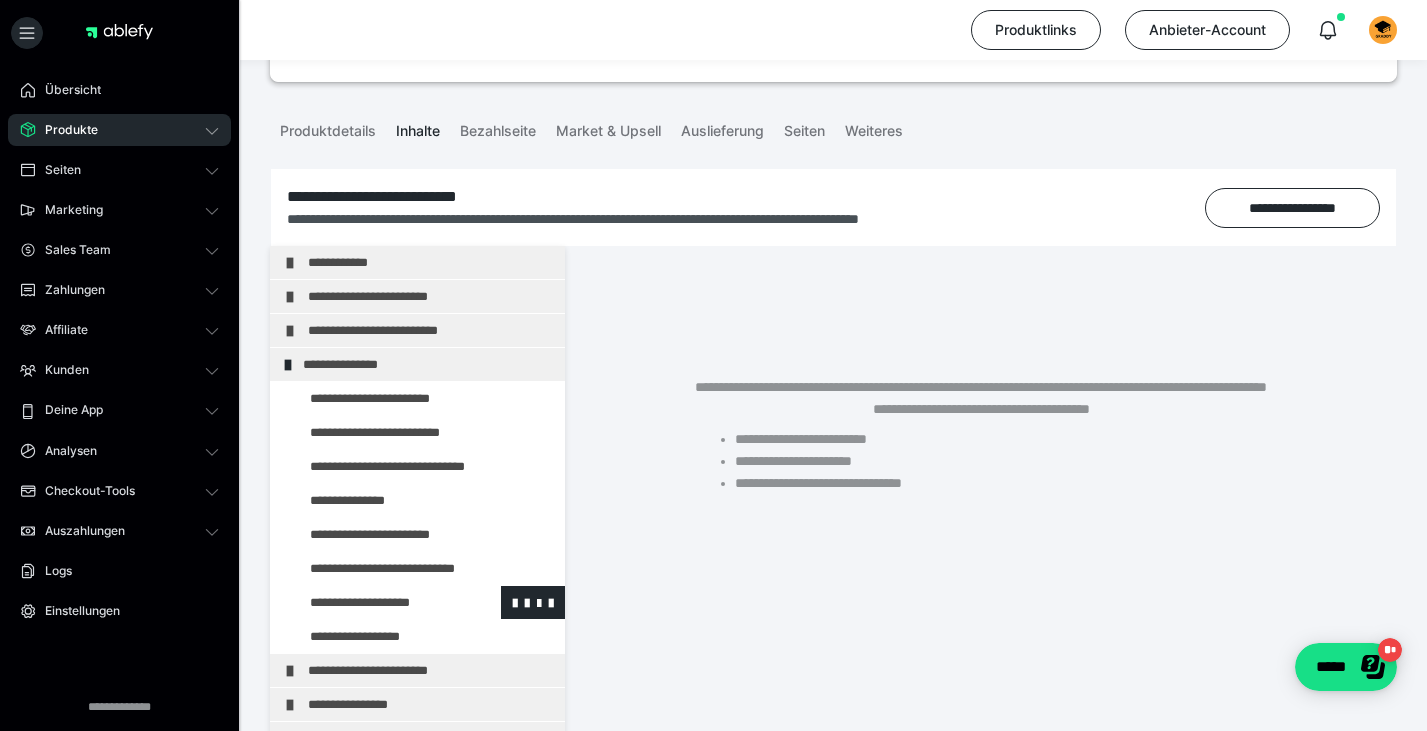 click at bounding box center [375, 602] 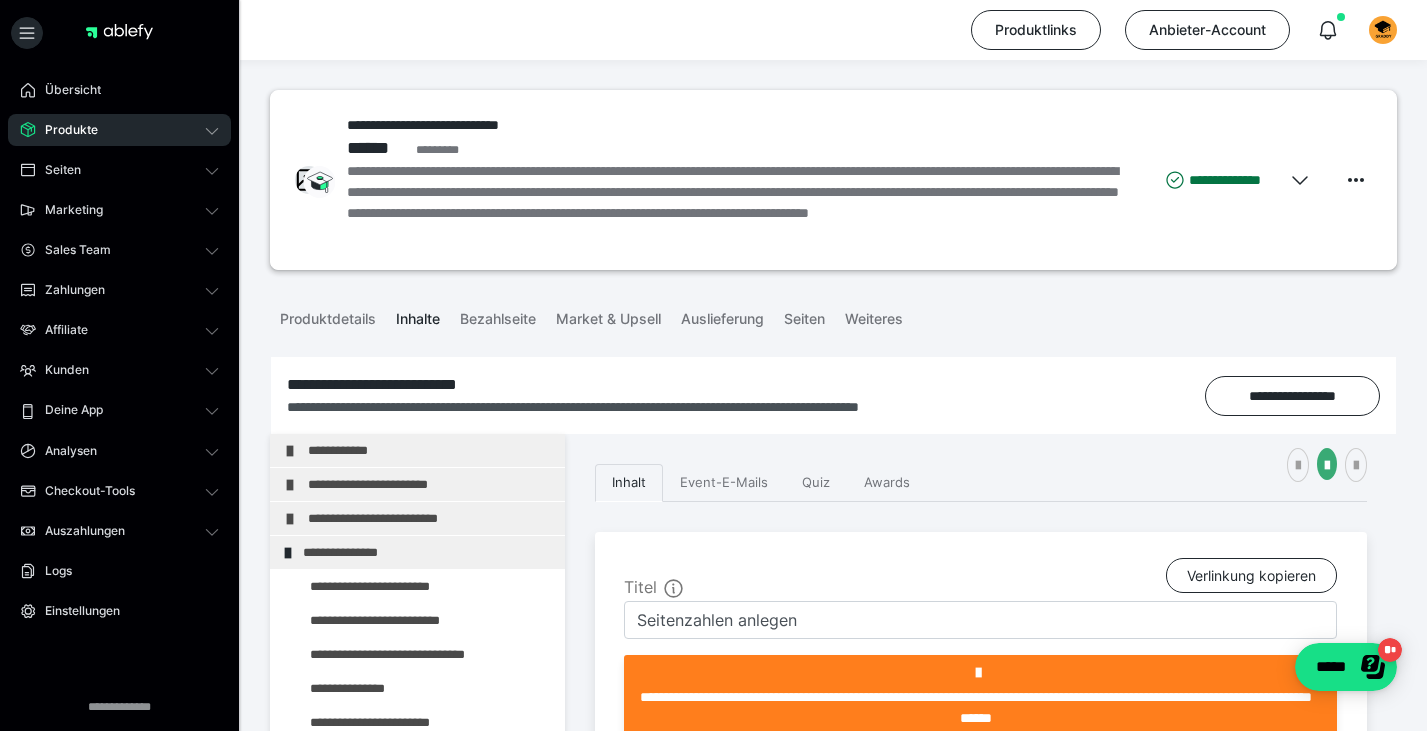 scroll, scrollTop: 0, scrollLeft: 0, axis: both 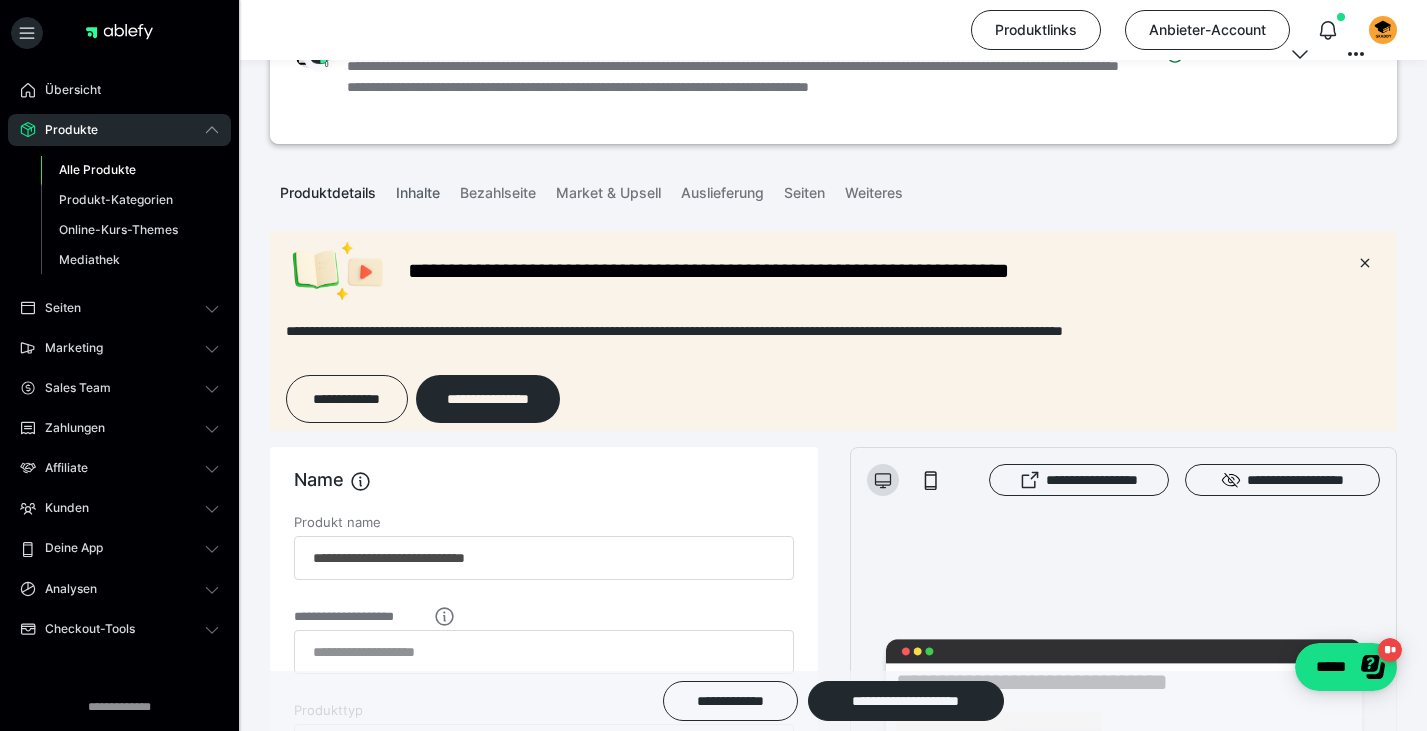 click on "Inhalte" at bounding box center [418, 189] 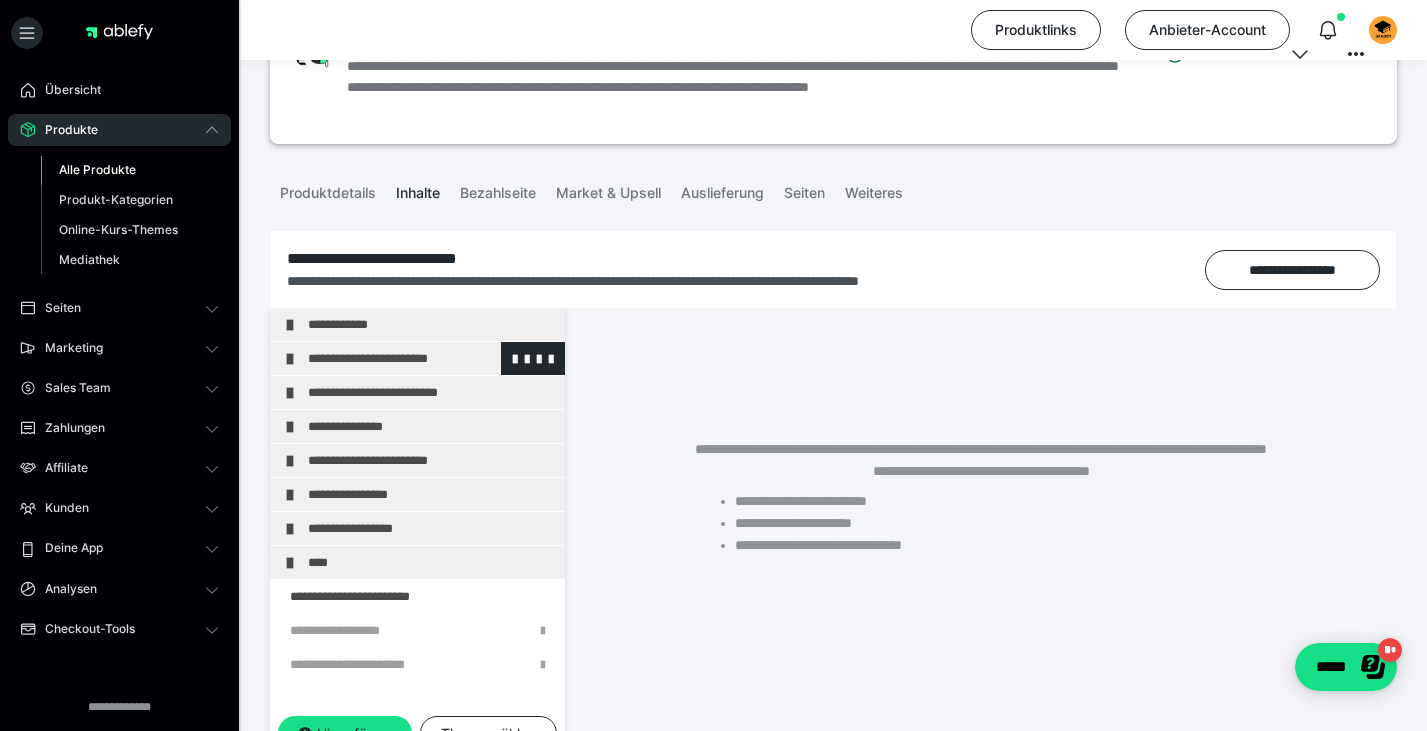 click on "**********" at bounding box center (431, 358) 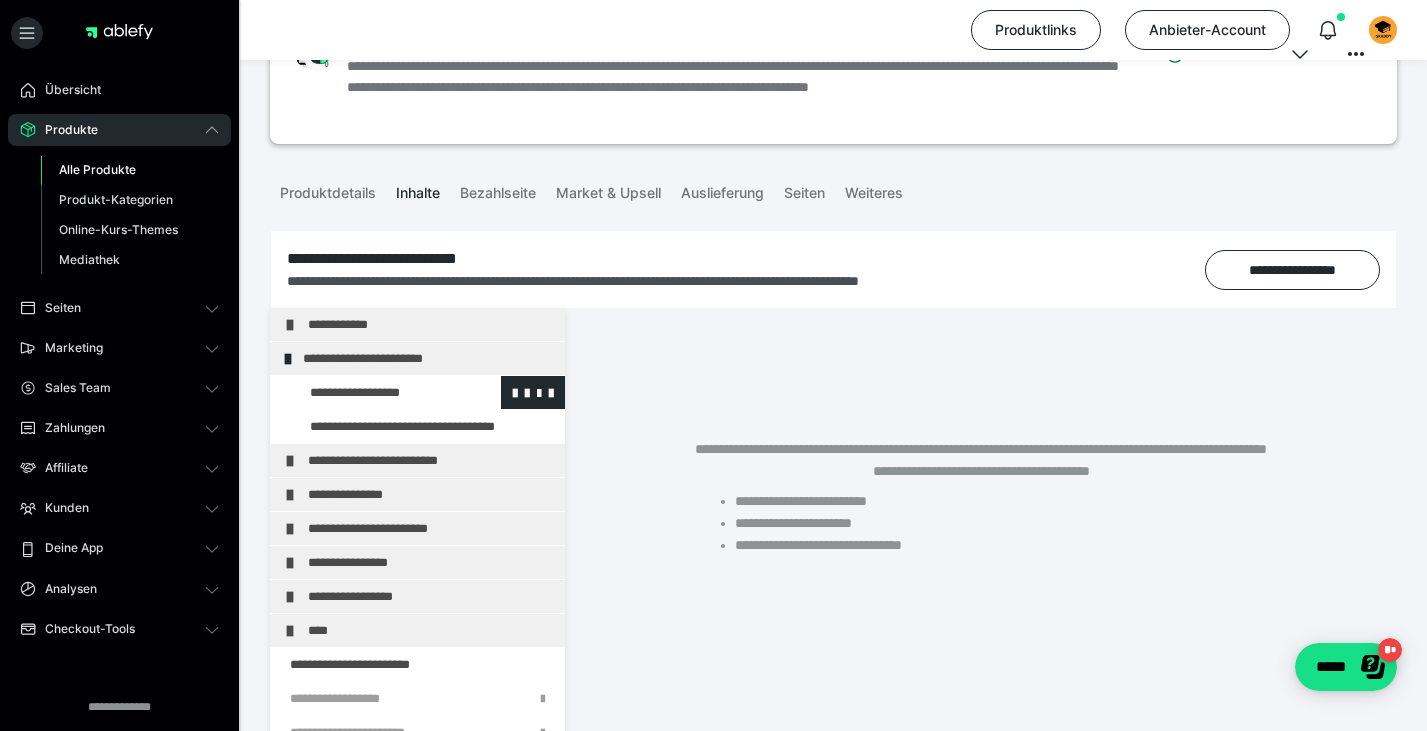 click at bounding box center (375, 392) 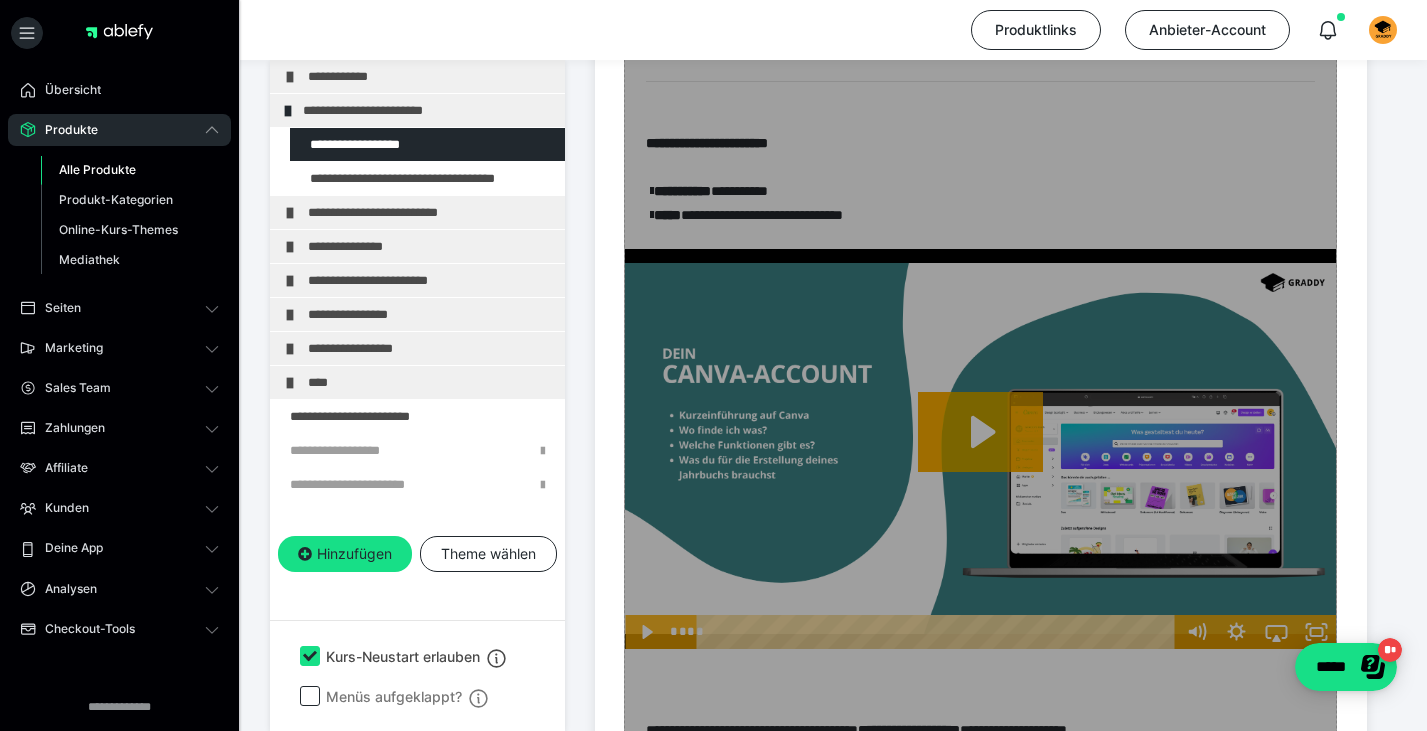 scroll, scrollTop: 1007, scrollLeft: 0, axis: vertical 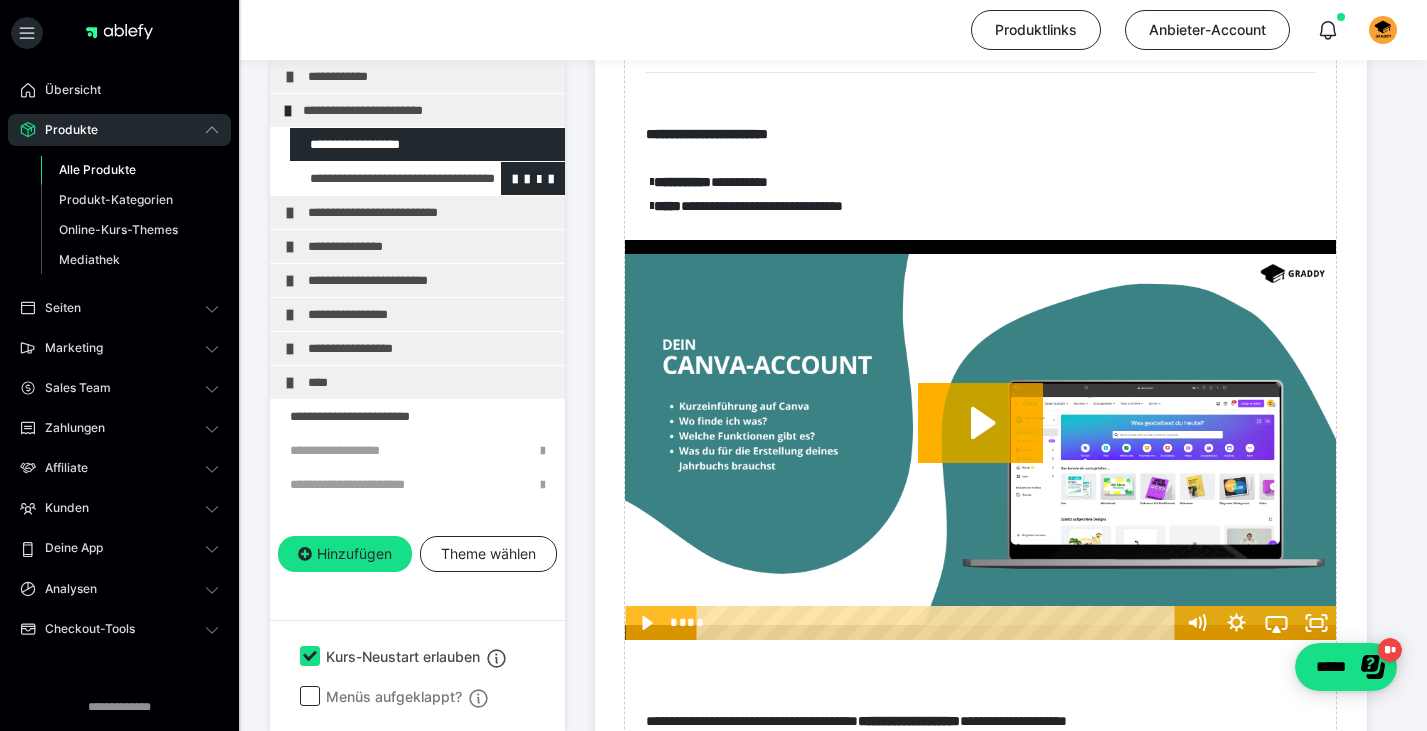 click at bounding box center [375, 178] 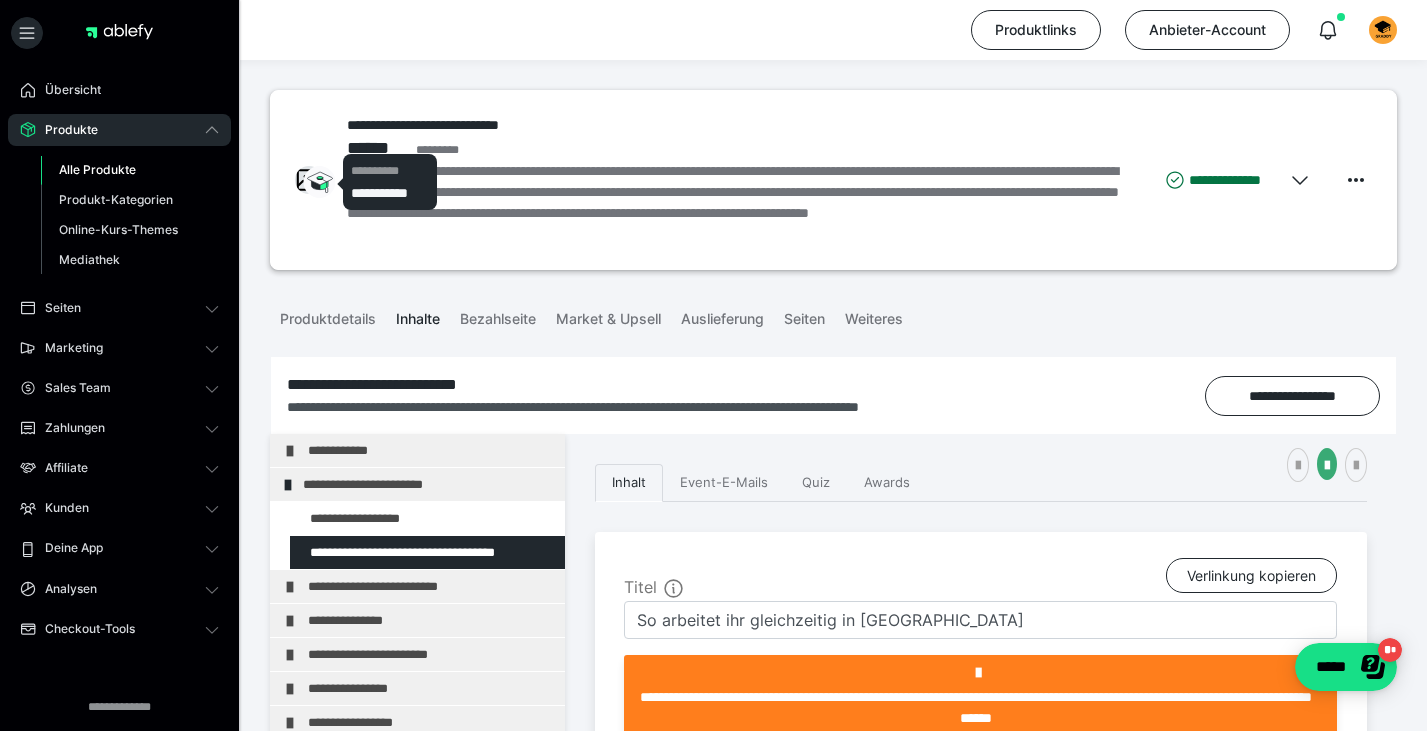 scroll, scrollTop: 0, scrollLeft: 0, axis: both 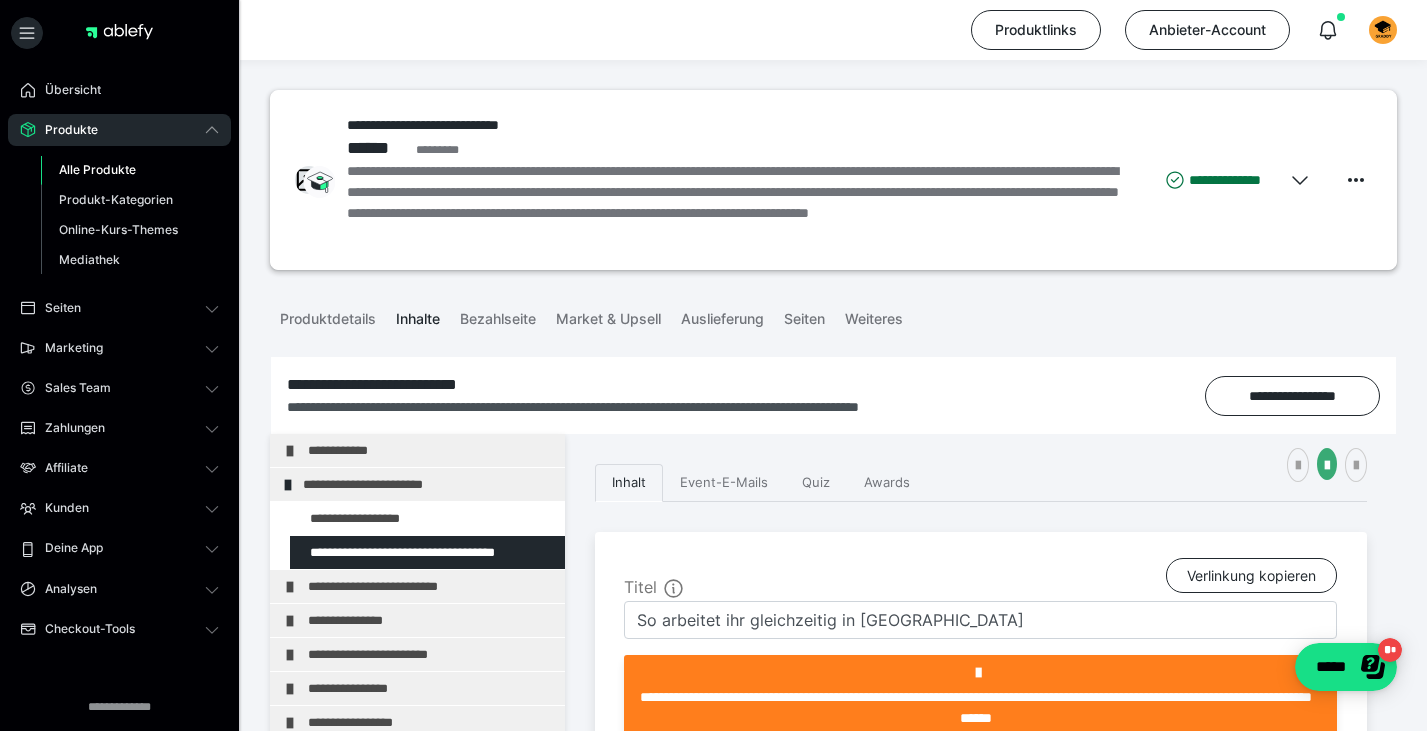 click on "Produkte" at bounding box center [64, 130] 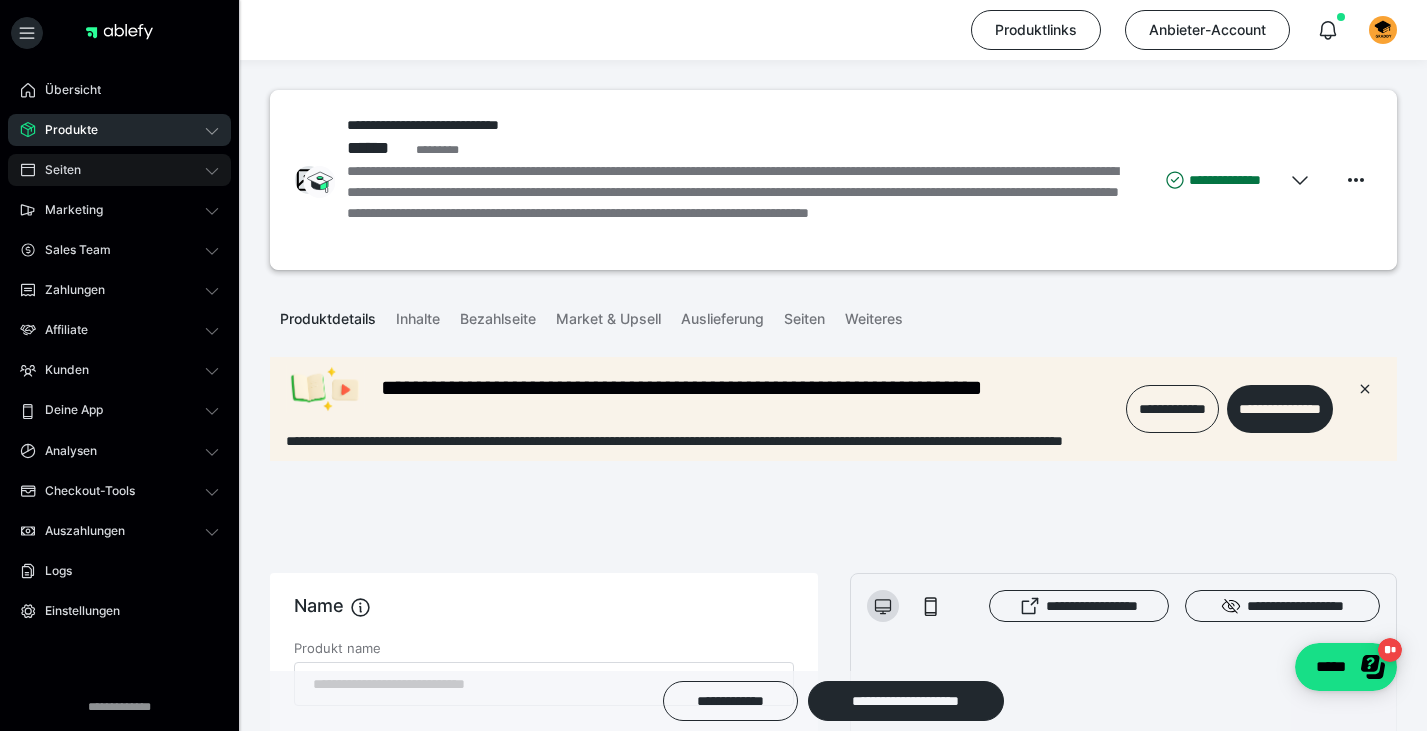 scroll, scrollTop: 0, scrollLeft: 0, axis: both 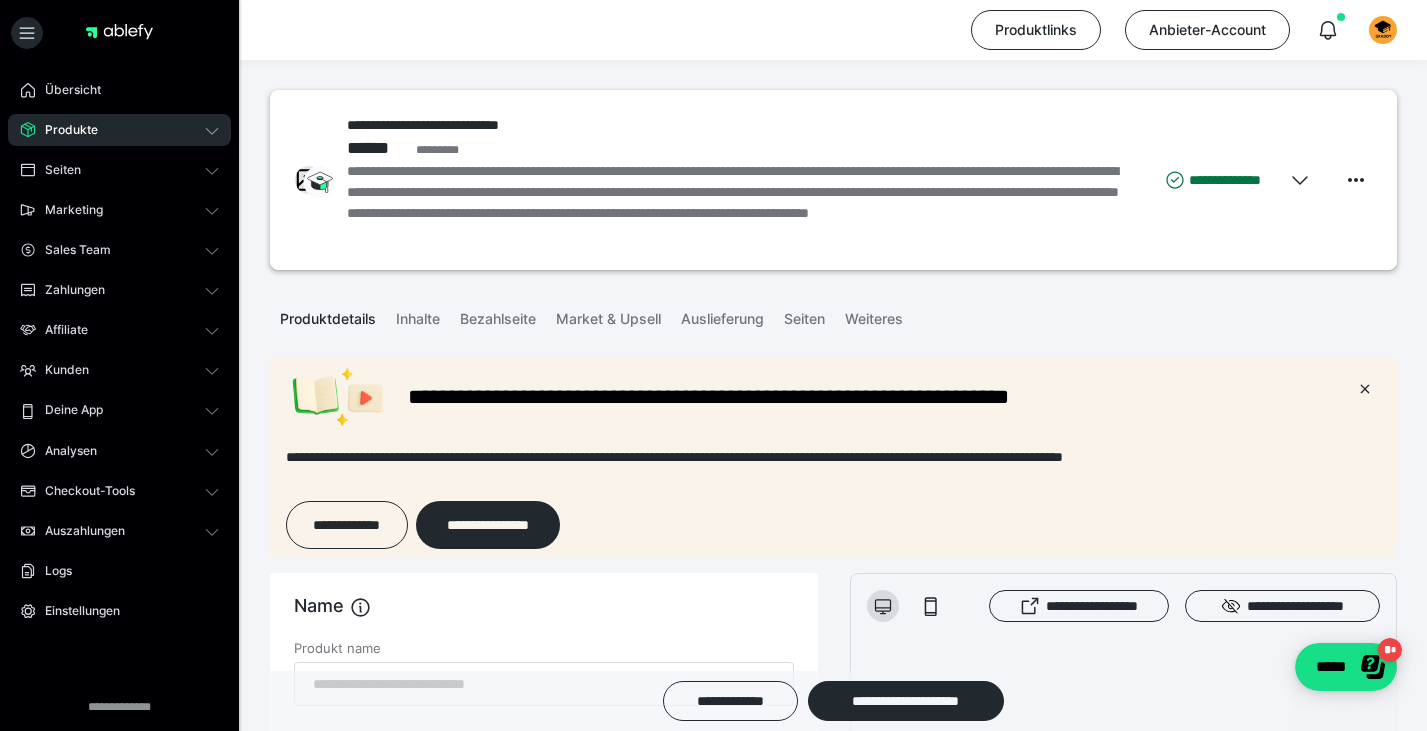 click on "Produkte" at bounding box center [64, 130] 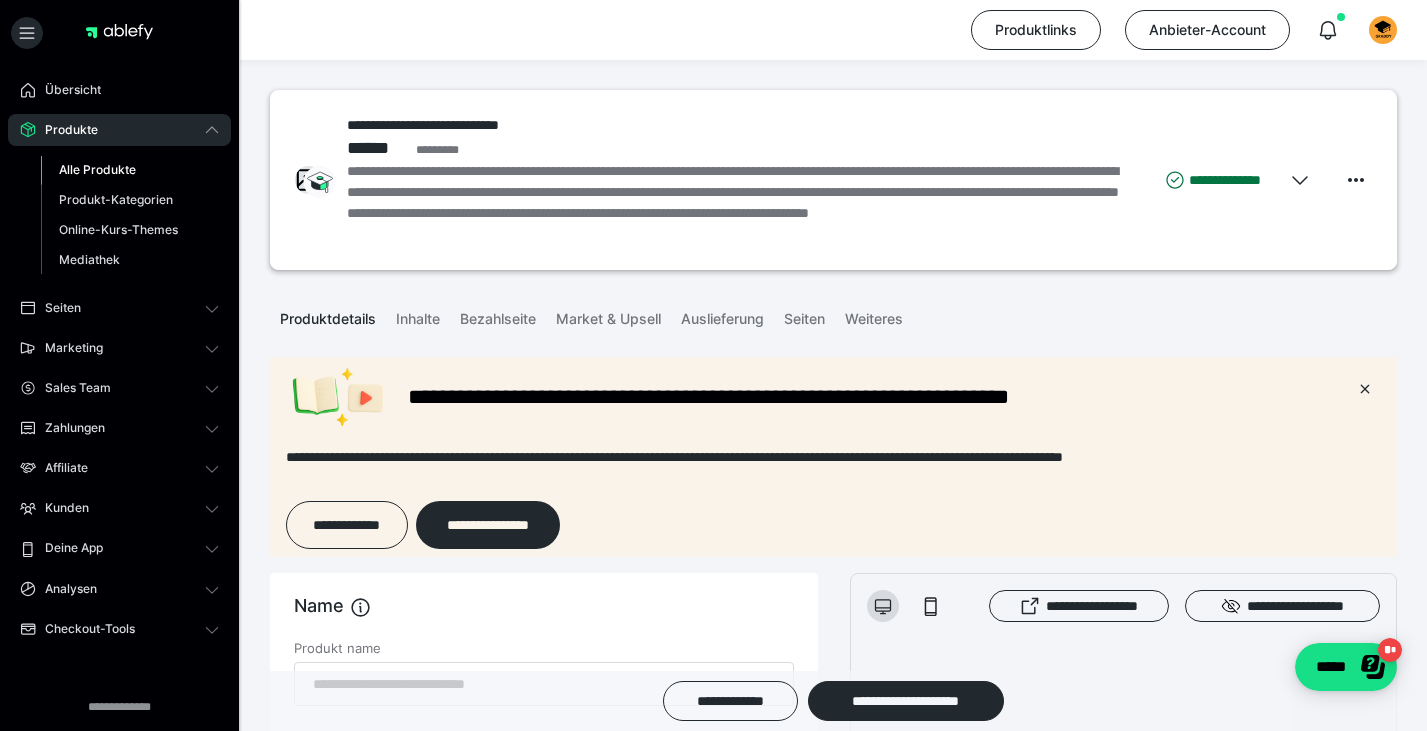 click on "Alle Produkte" at bounding box center [97, 169] 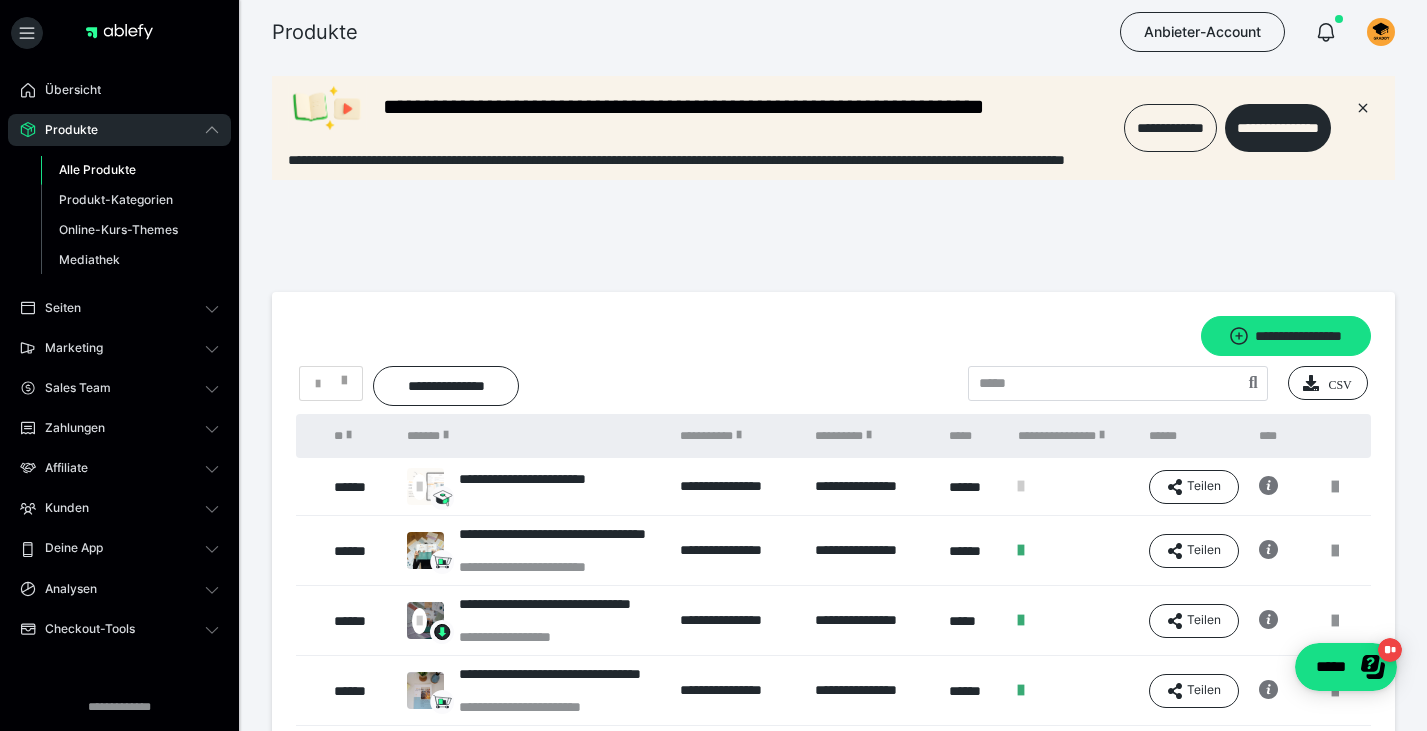 scroll, scrollTop: 0, scrollLeft: 0, axis: both 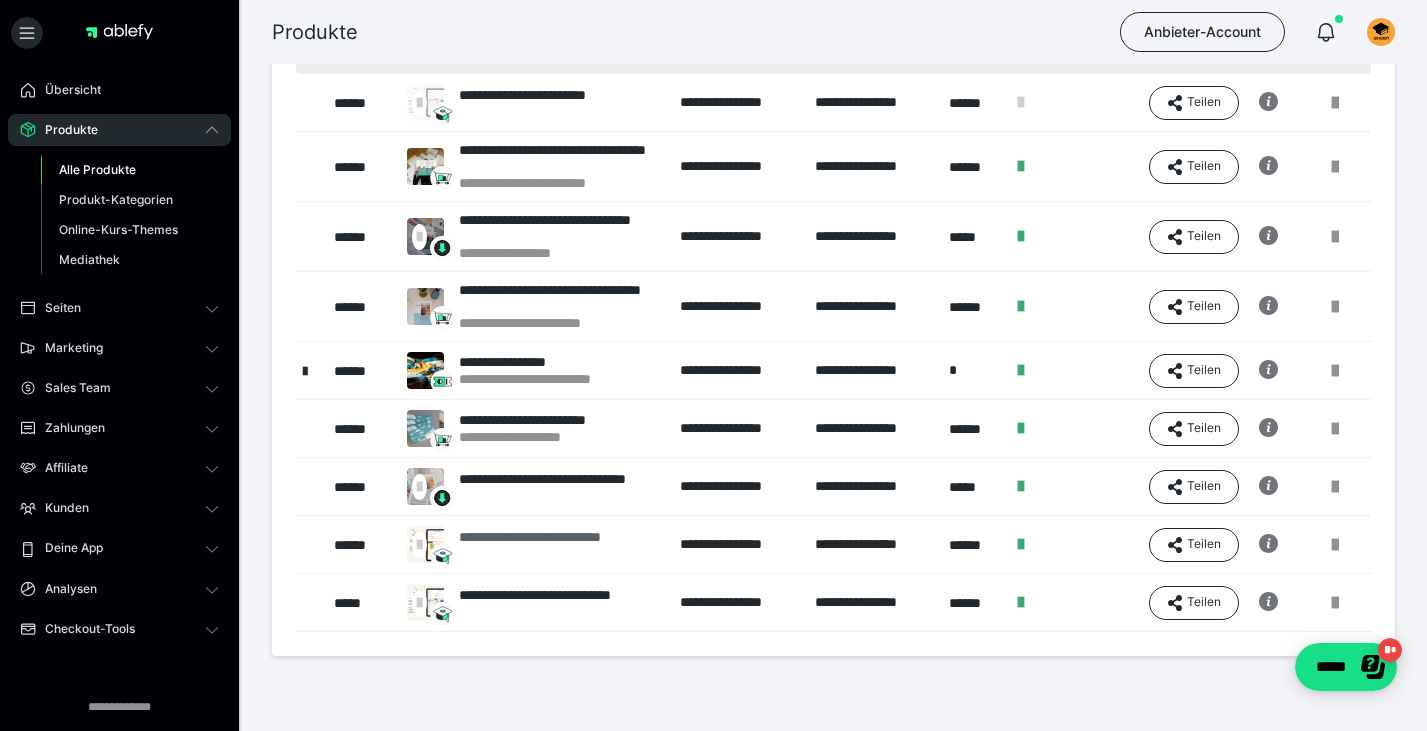 click on "**********" at bounding box center [560, 545] 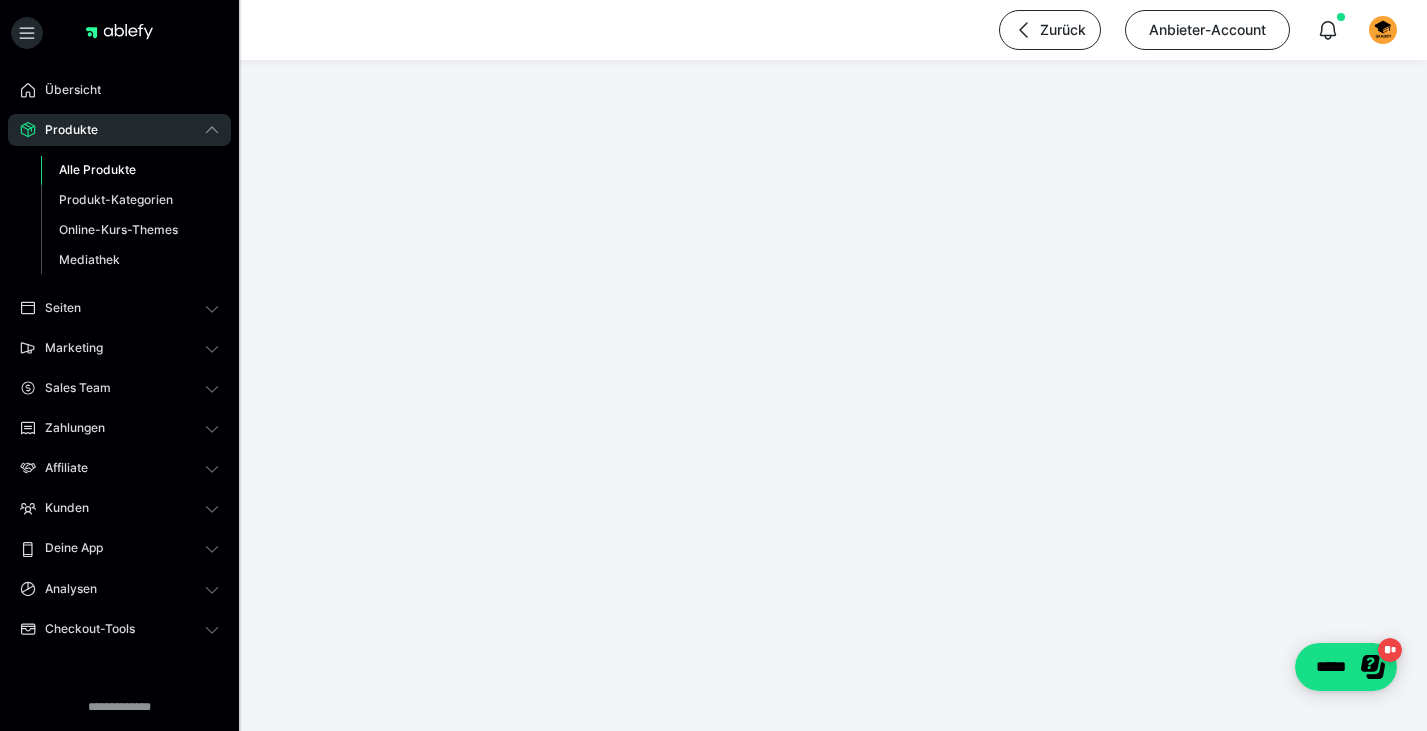 scroll, scrollTop: 0, scrollLeft: 0, axis: both 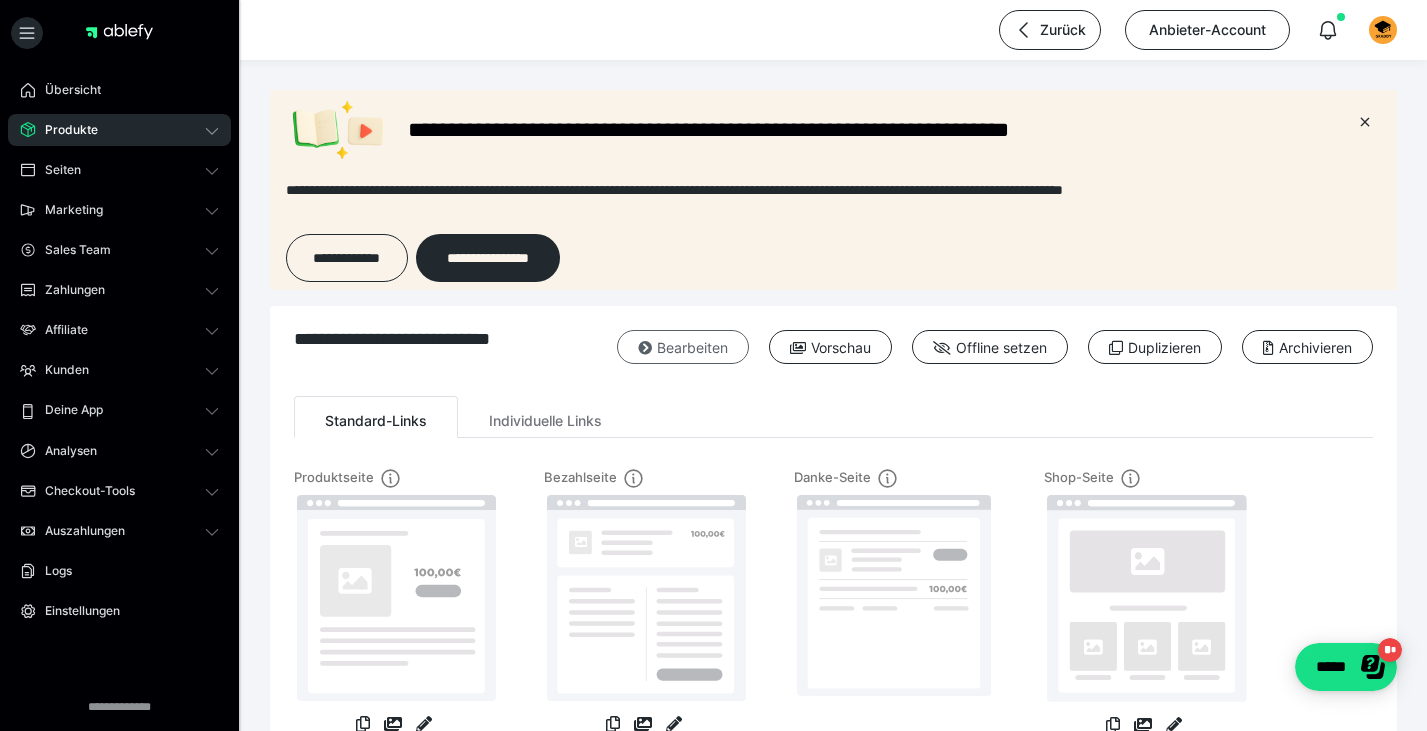 click on "Bearbeiten" at bounding box center [683, 347] 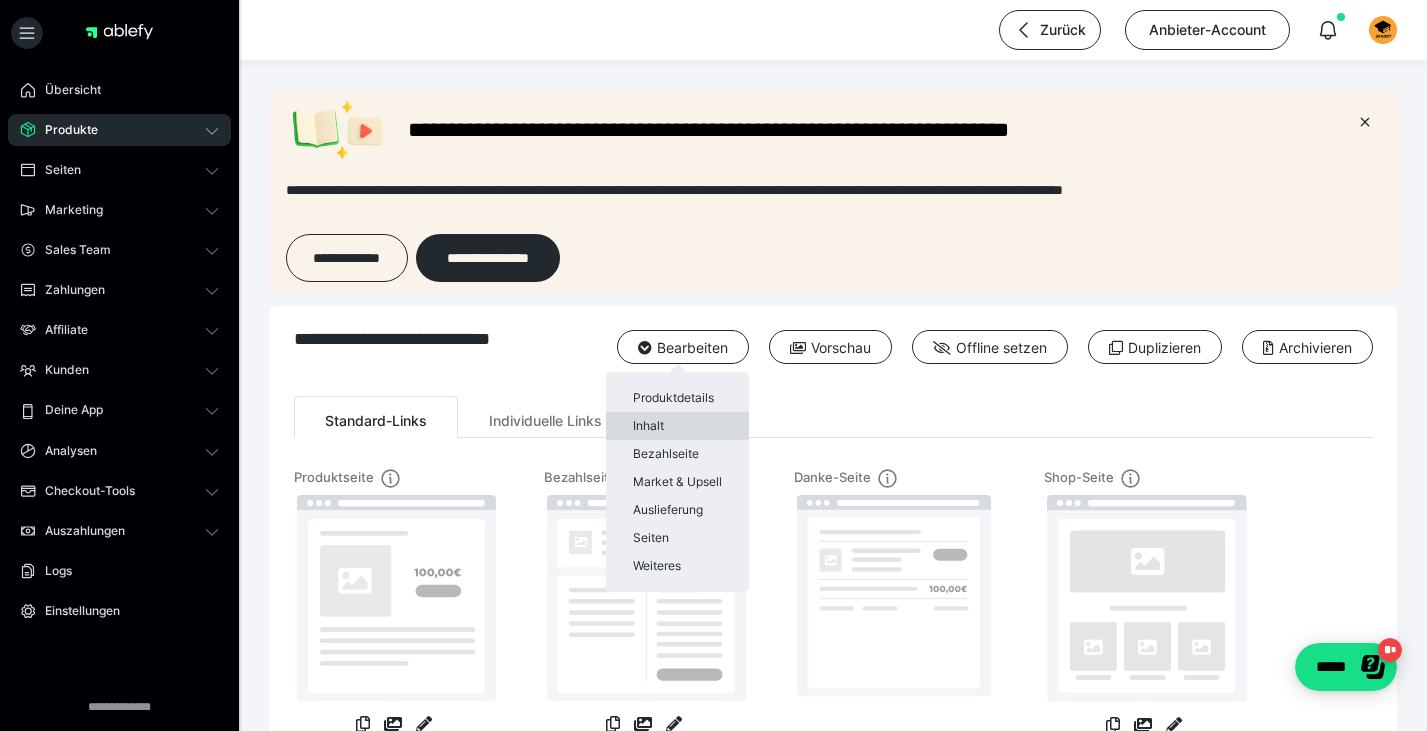 click on "Inhalt" at bounding box center (677, 426) 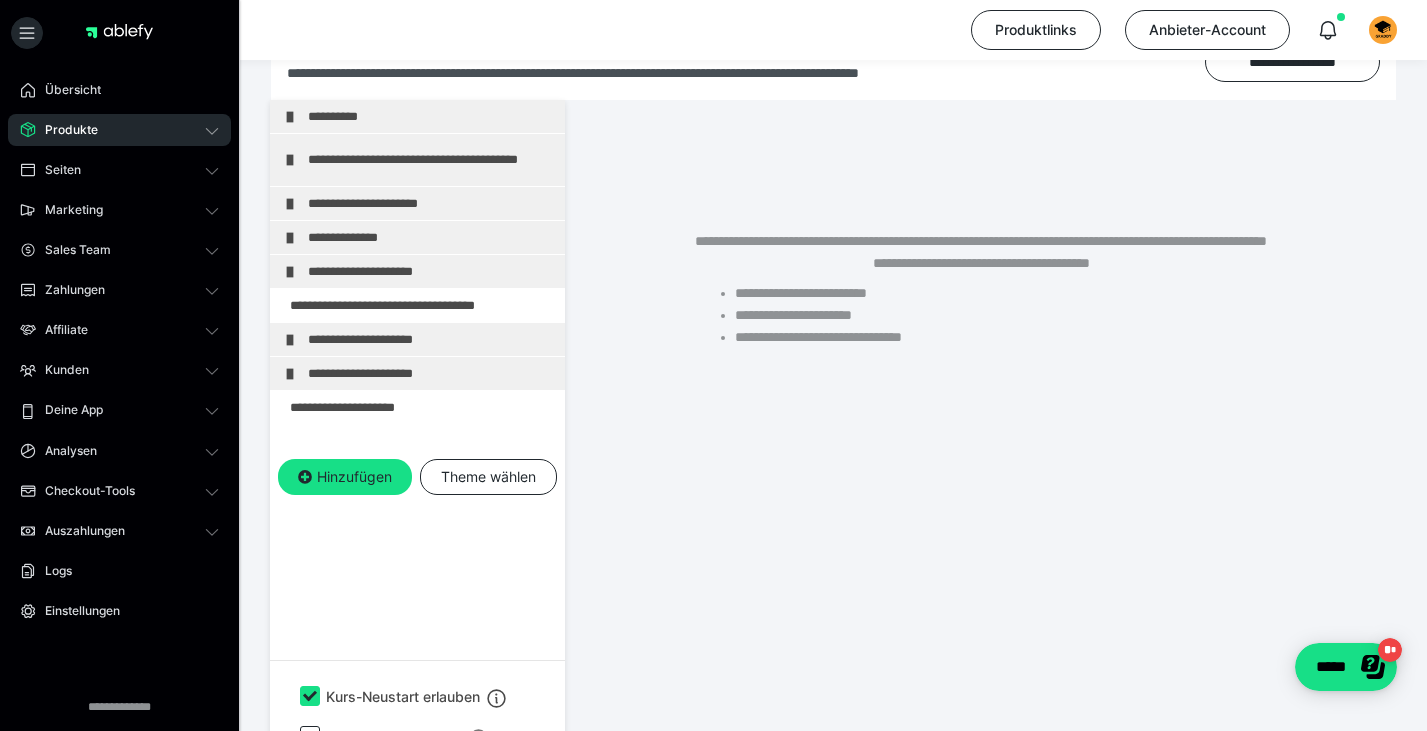 scroll, scrollTop: 258, scrollLeft: 0, axis: vertical 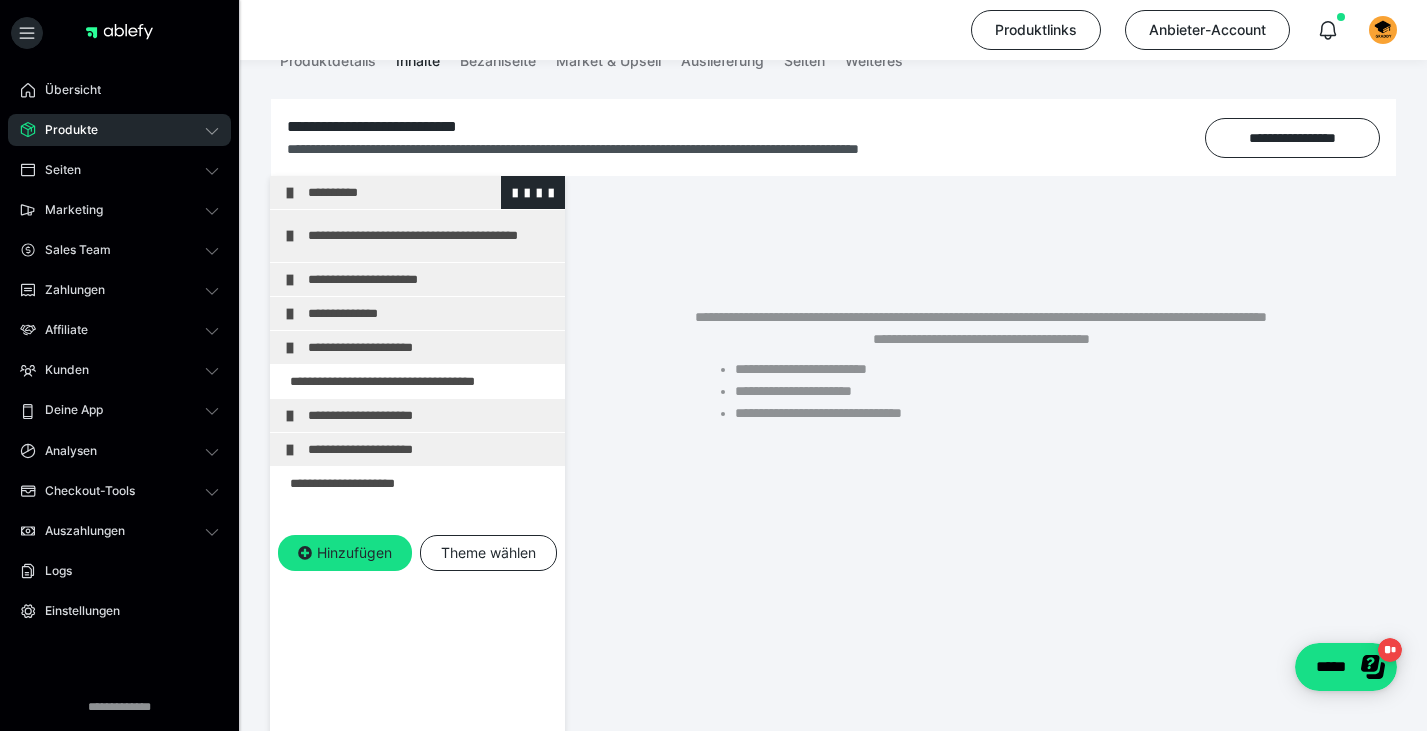 click on "**********" at bounding box center (431, 192) 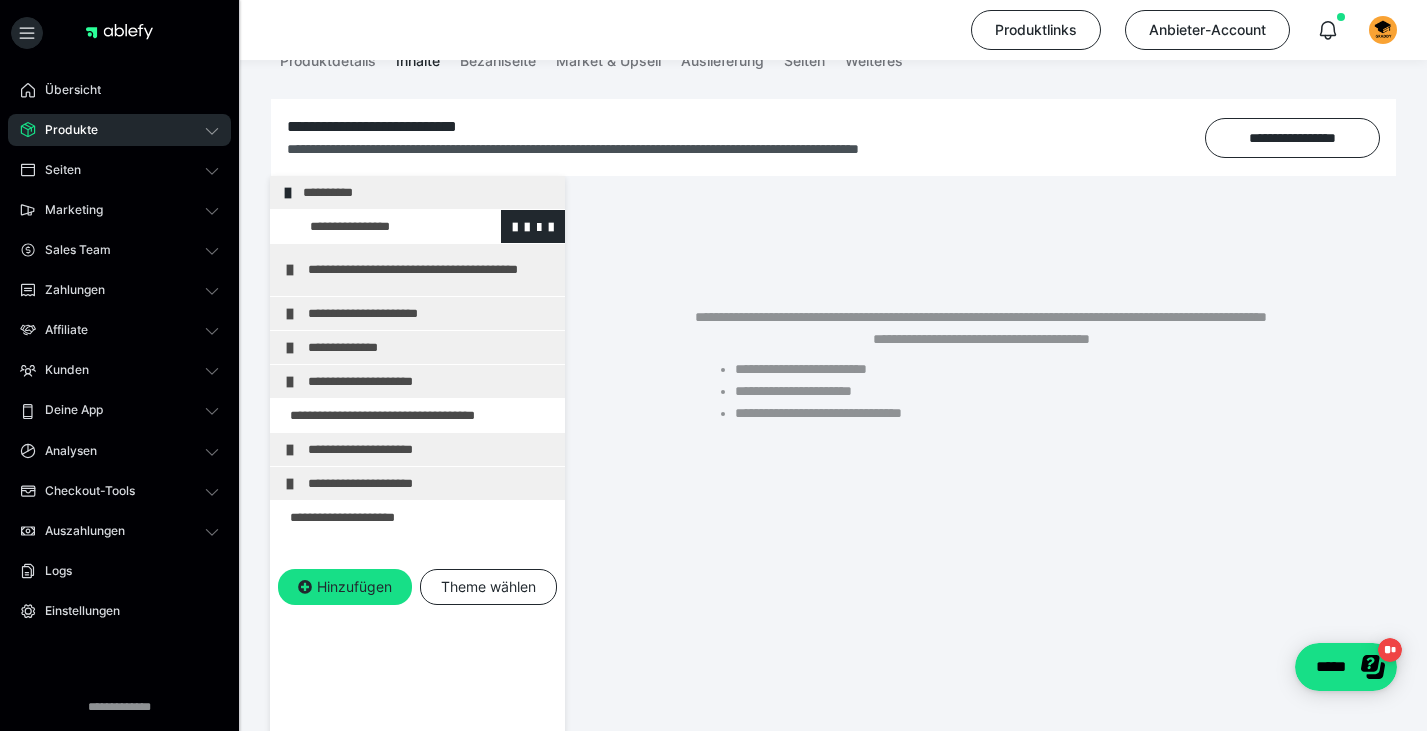 click at bounding box center (375, 226) 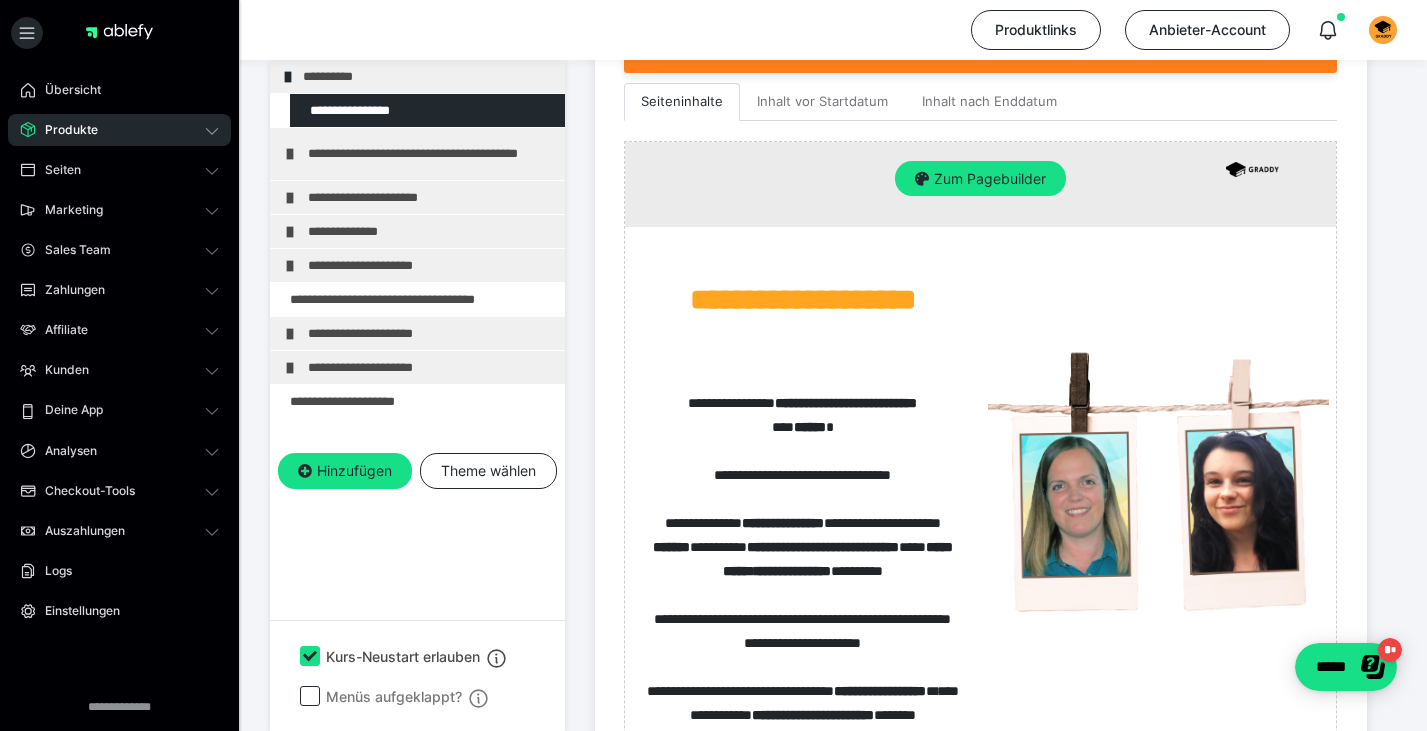 scroll, scrollTop: 277, scrollLeft: 0, axis: vertical 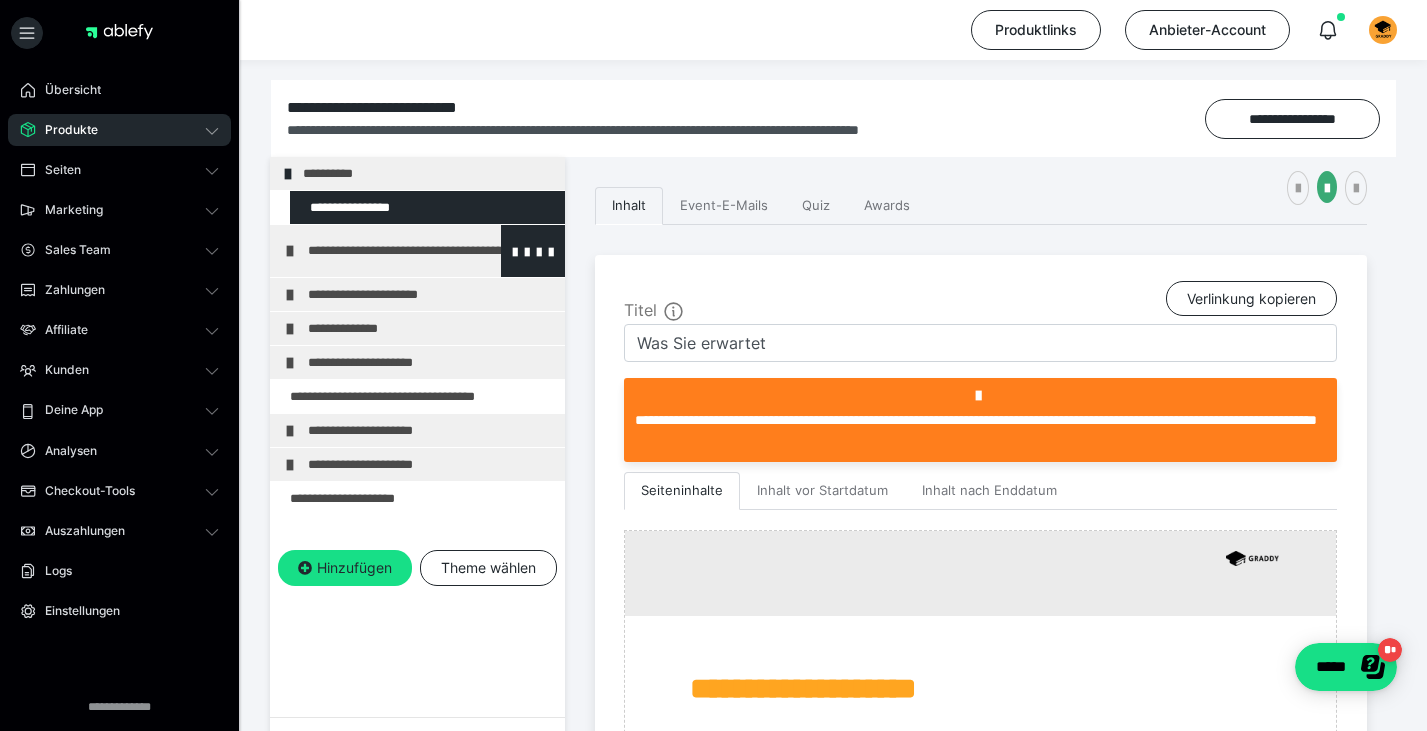 click on "**********" at bounding box center (431, 251) 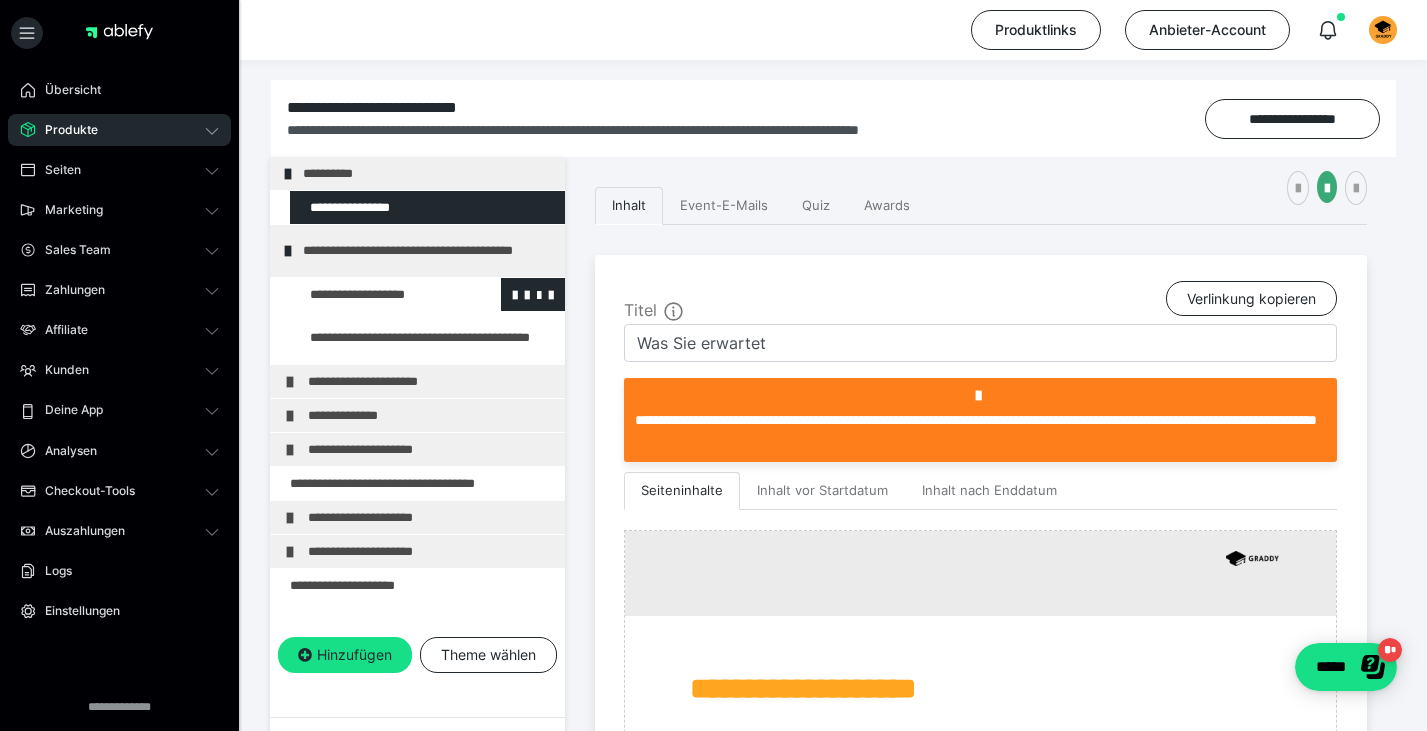click at bounding box center [375, 294] 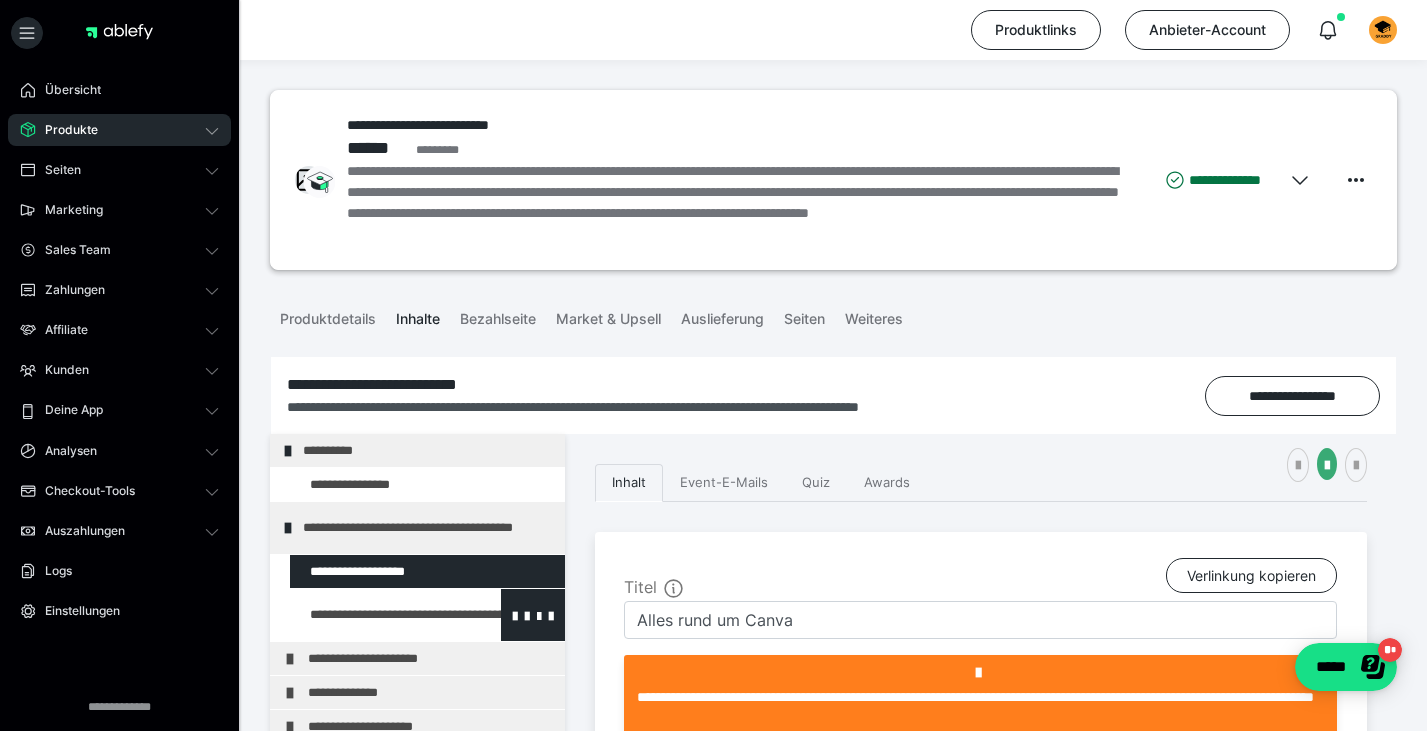 scroll, scrollTop: 0, scrollLeft: 0, axis: both 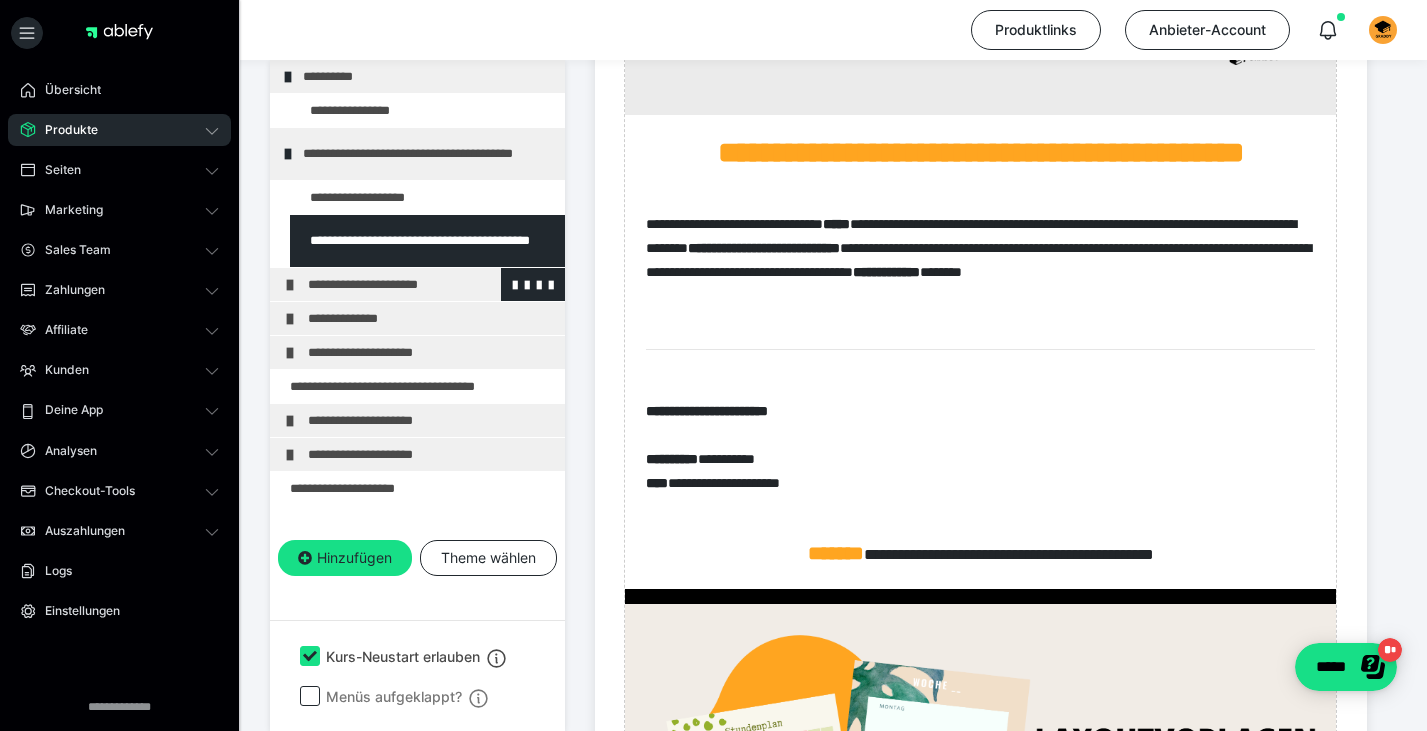 click on "**********" at bounding box center [431, 284] 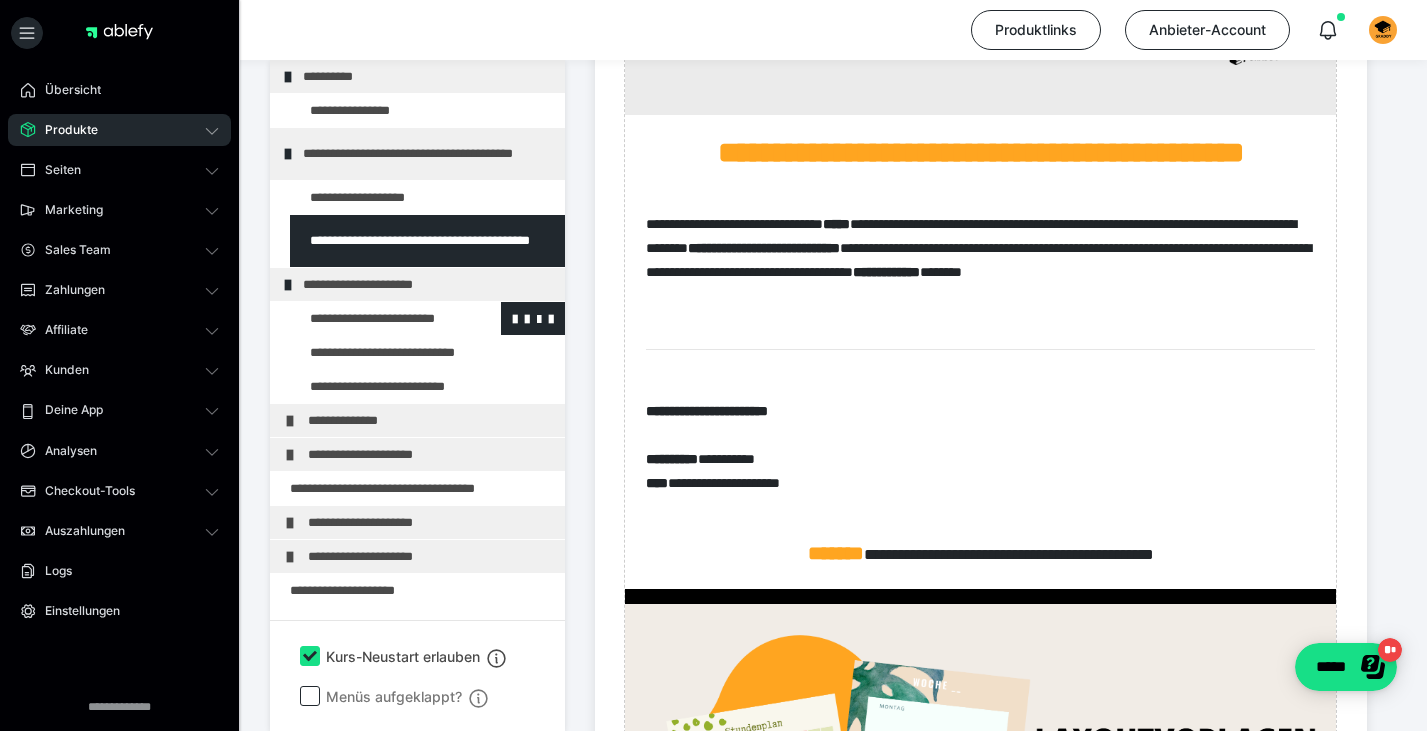 click at bounding box center [375, 318] 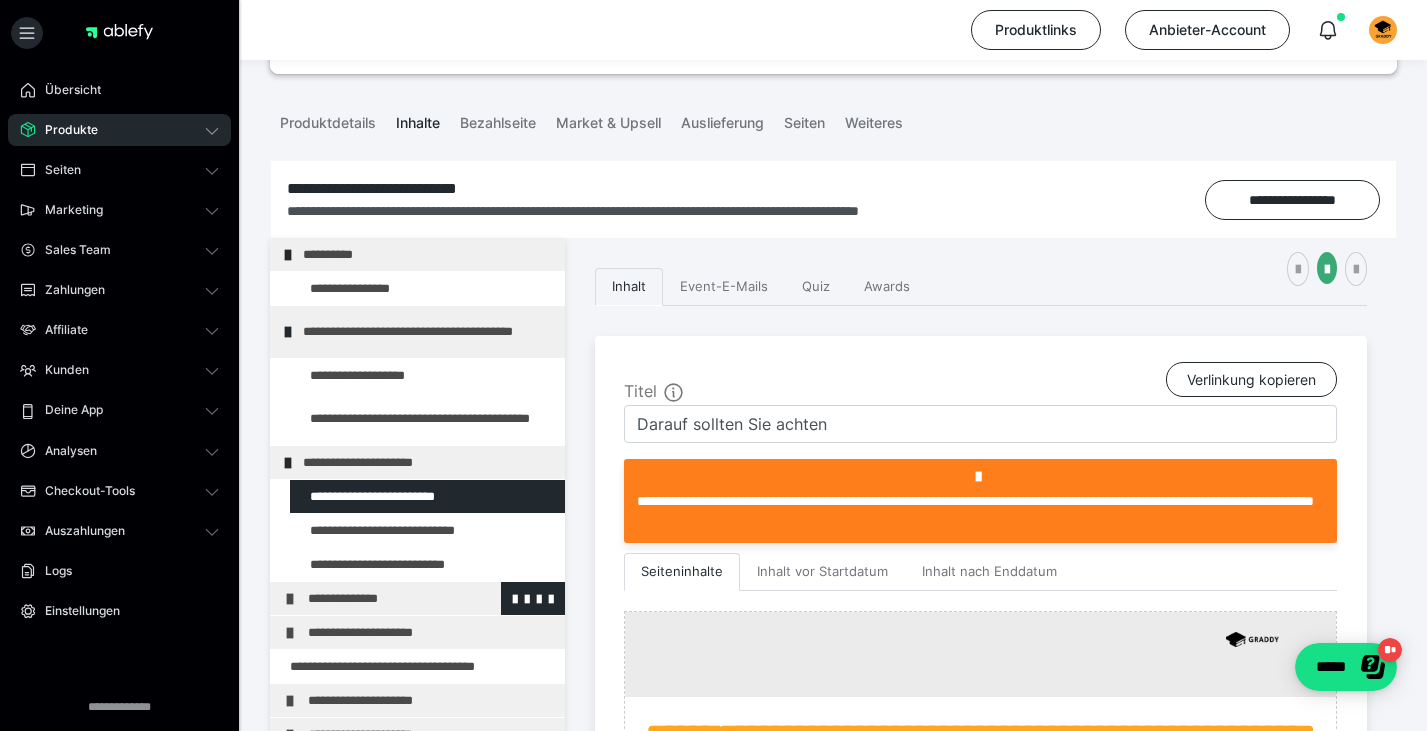 scroll, scrollTop: 180, scrollLeft: 0, axis: vertical 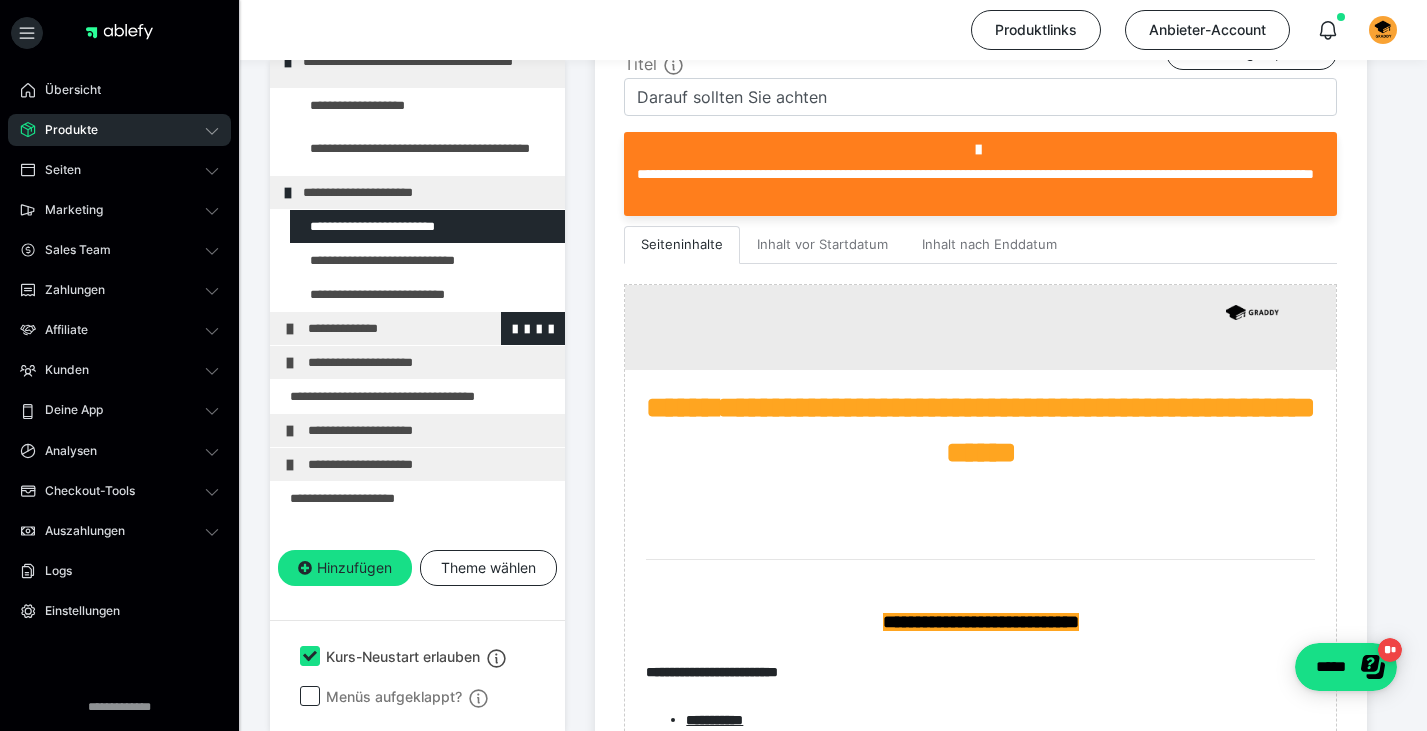 click on "**********" at bounding box center [431, 328] 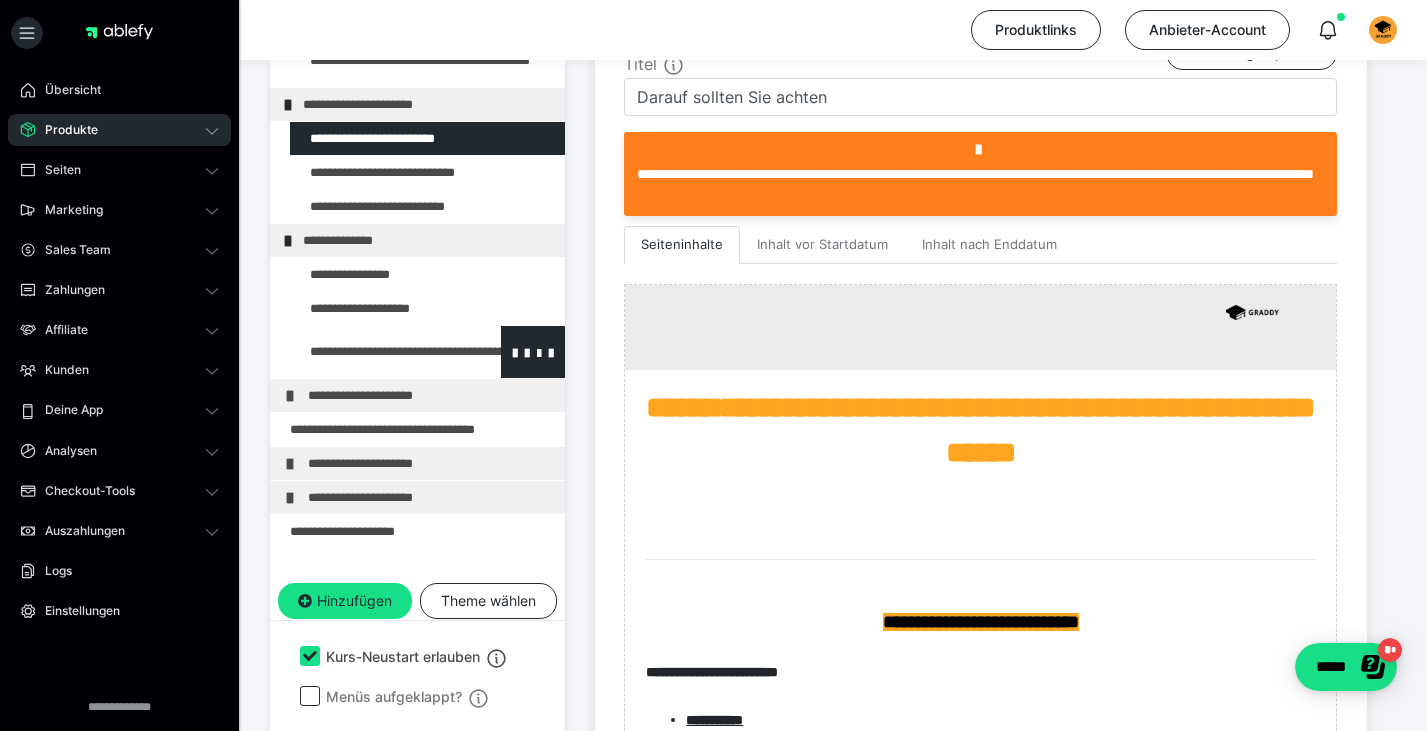scroll, scrollTop: 185, scrollLeft: 0, axis: vertical 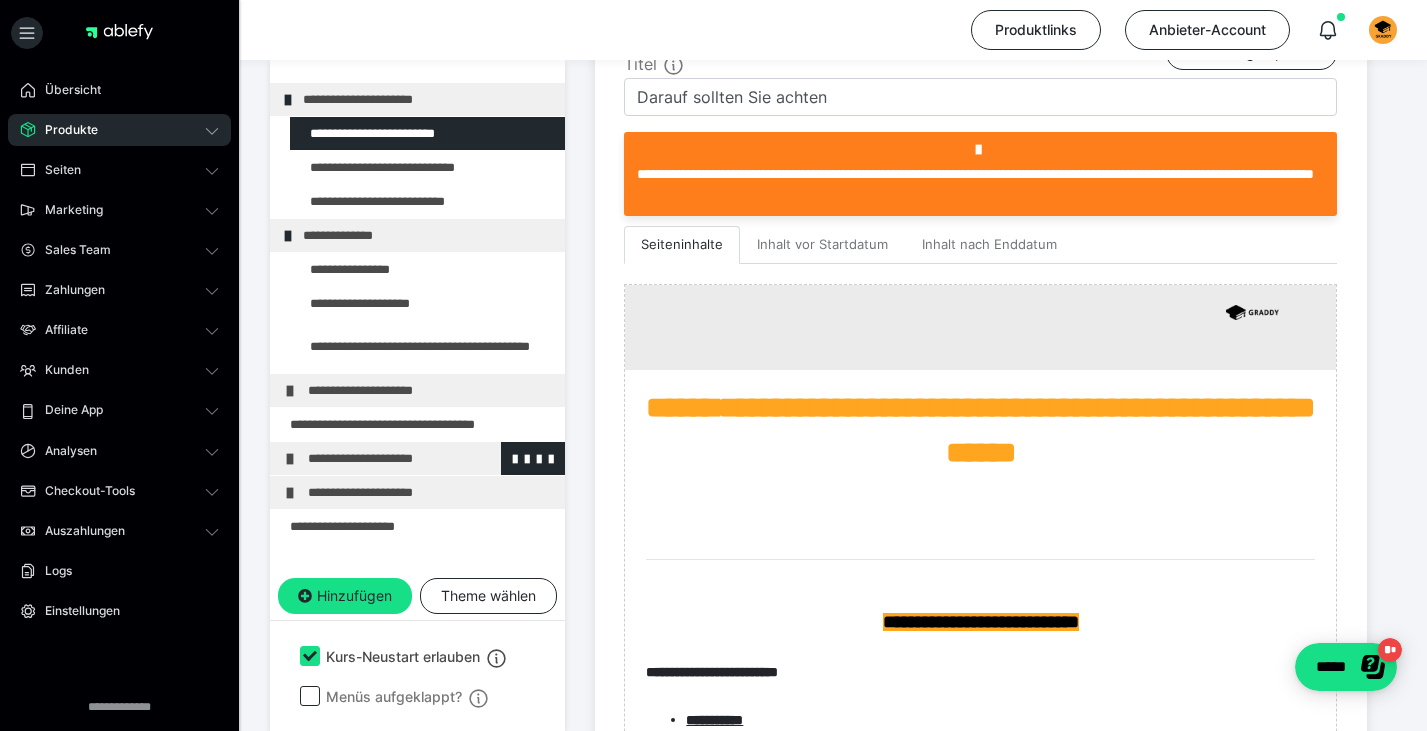 click on "**********" at bounding box center (431, 458) 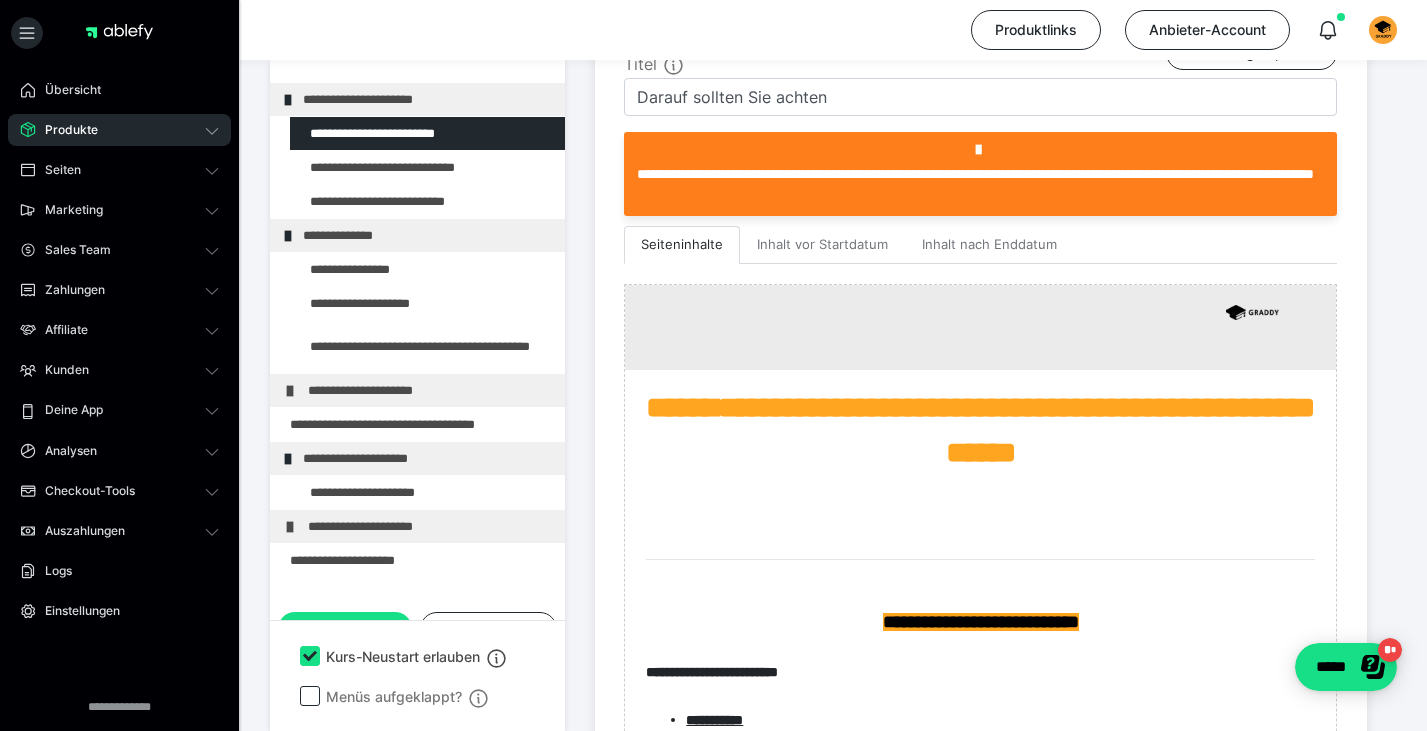 click on "**********" at bounding box center [426, 458] 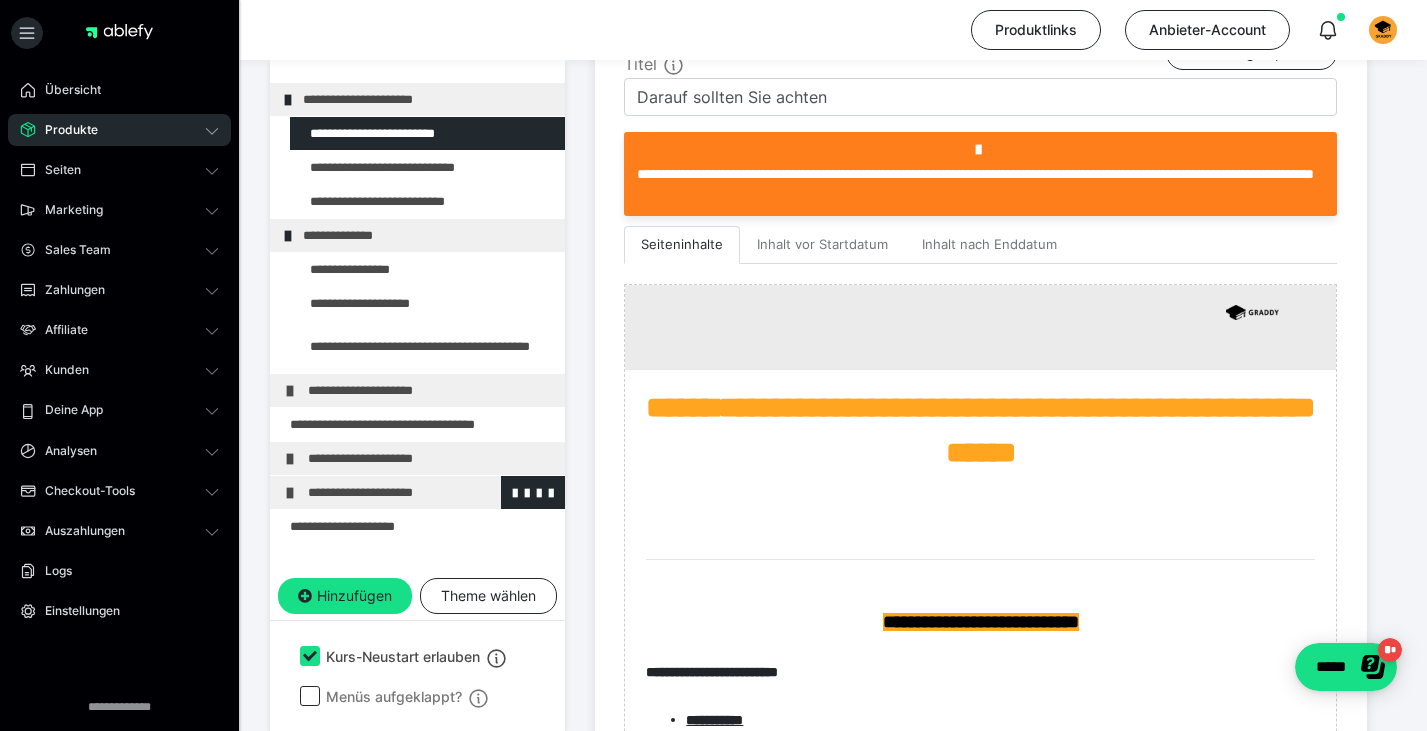 click on "**********" at bounding box center [431, 492] 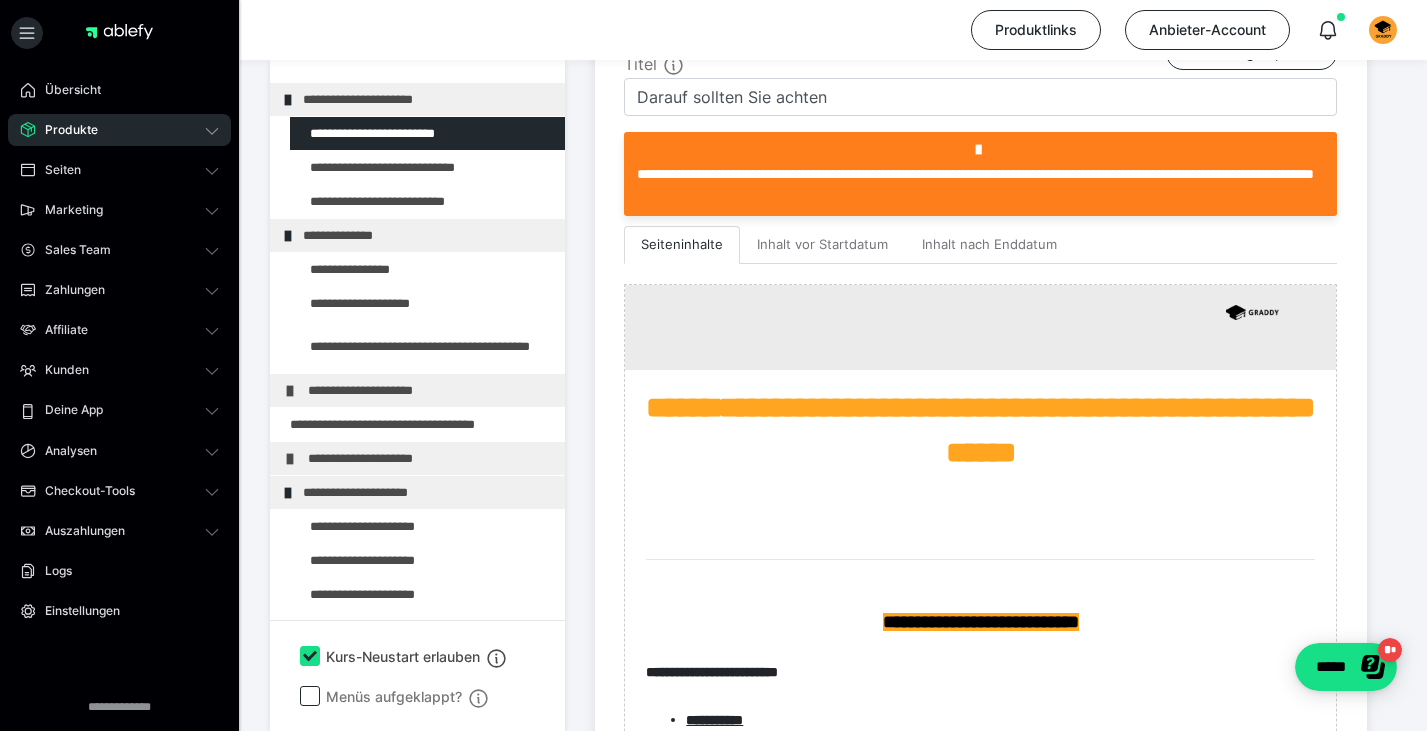 click on "**********" at bounding box center [426, 492] 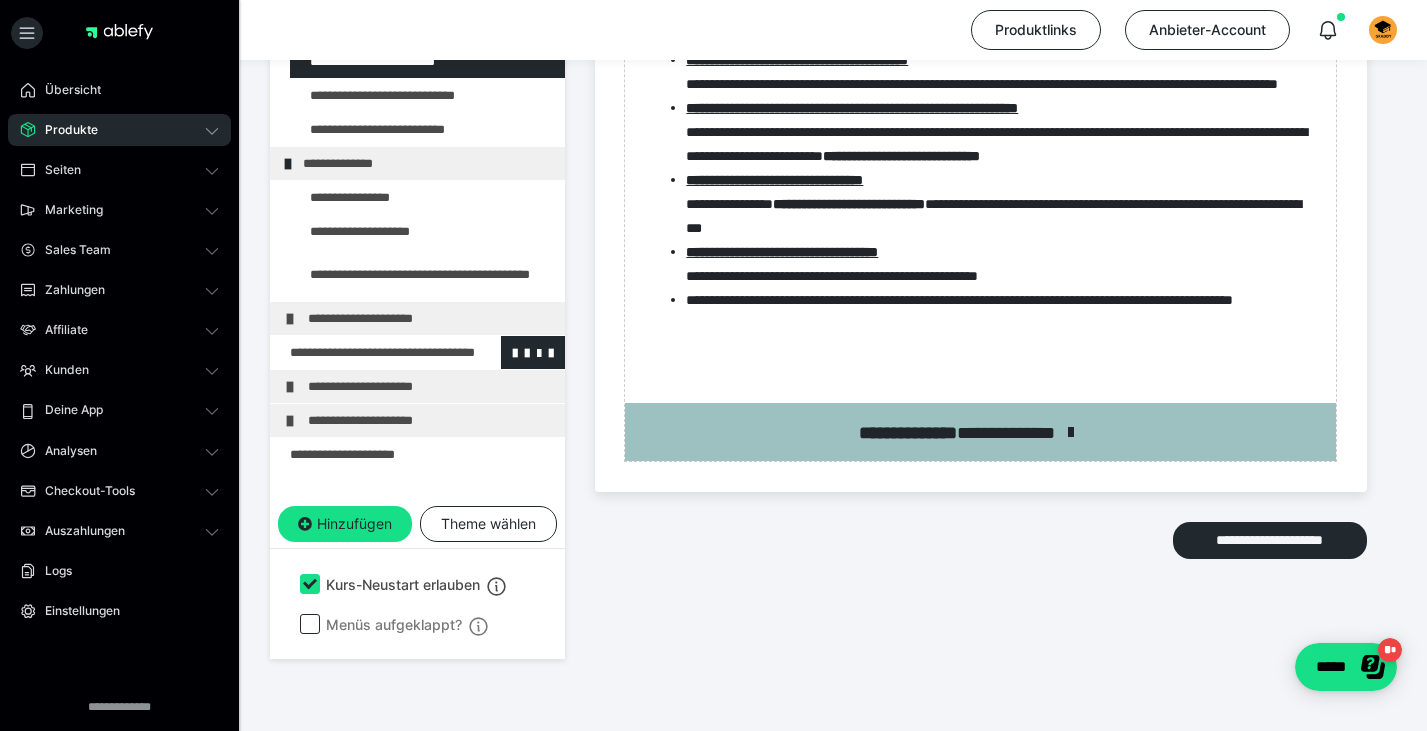 scroll, scrollTop: 1327, scrollLeft: 0, axis: vertical 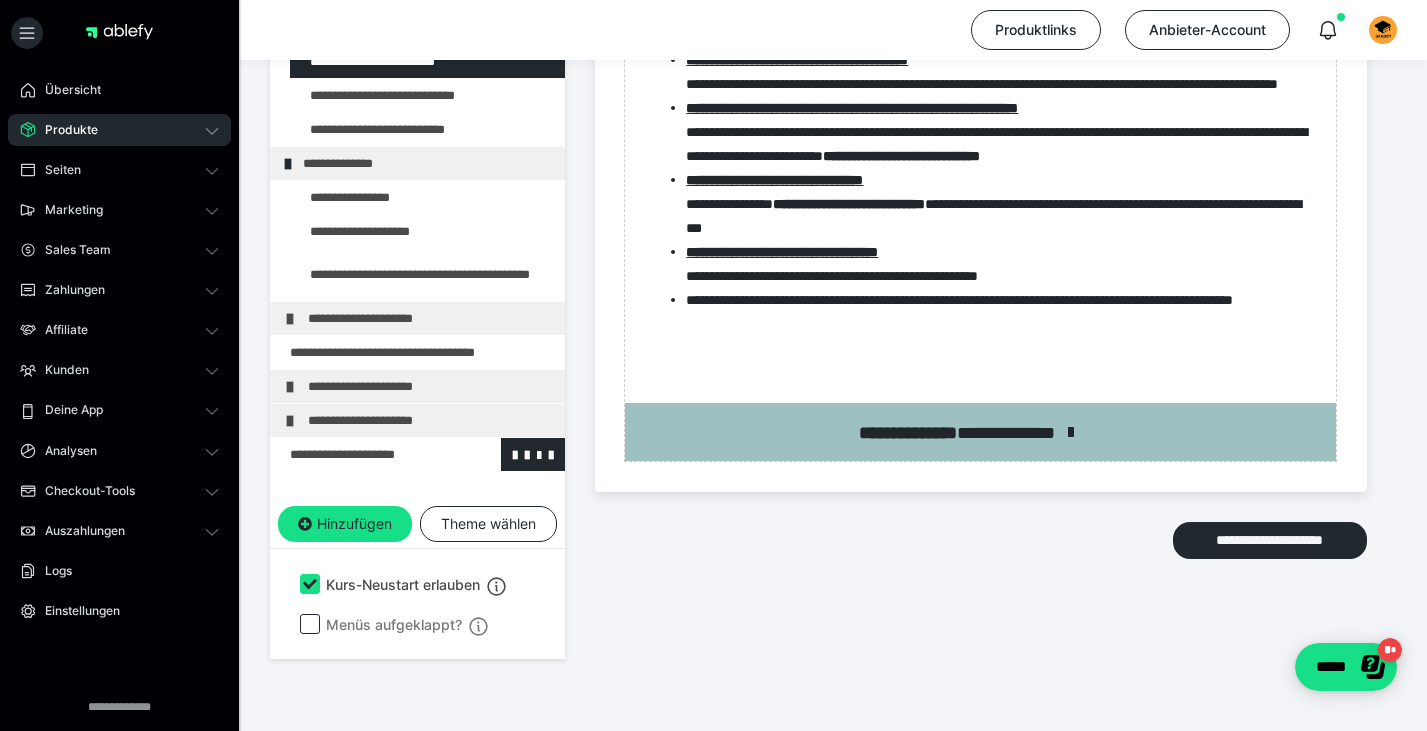 click at bounding box center [365, 454] 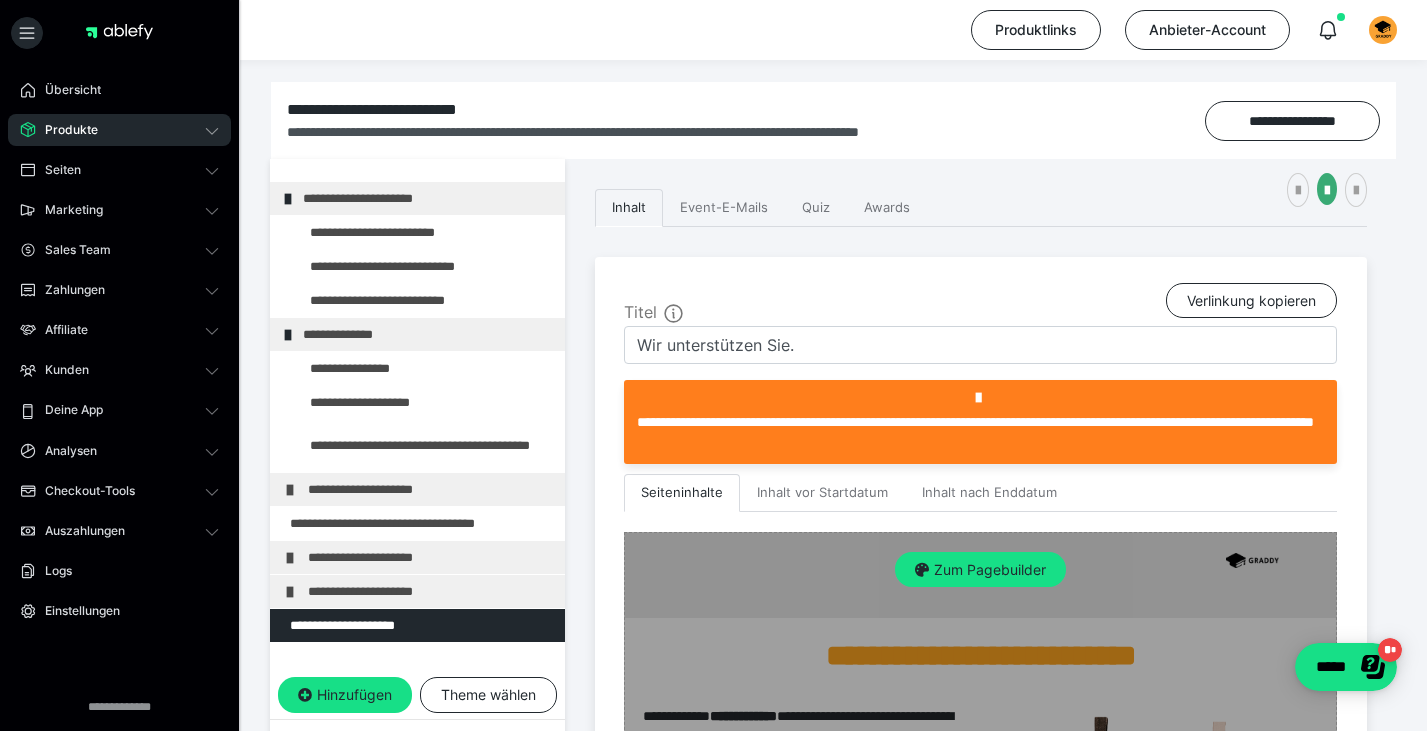 scroll, scrollTop: 348, scrollLeft: 0, axis: vertical 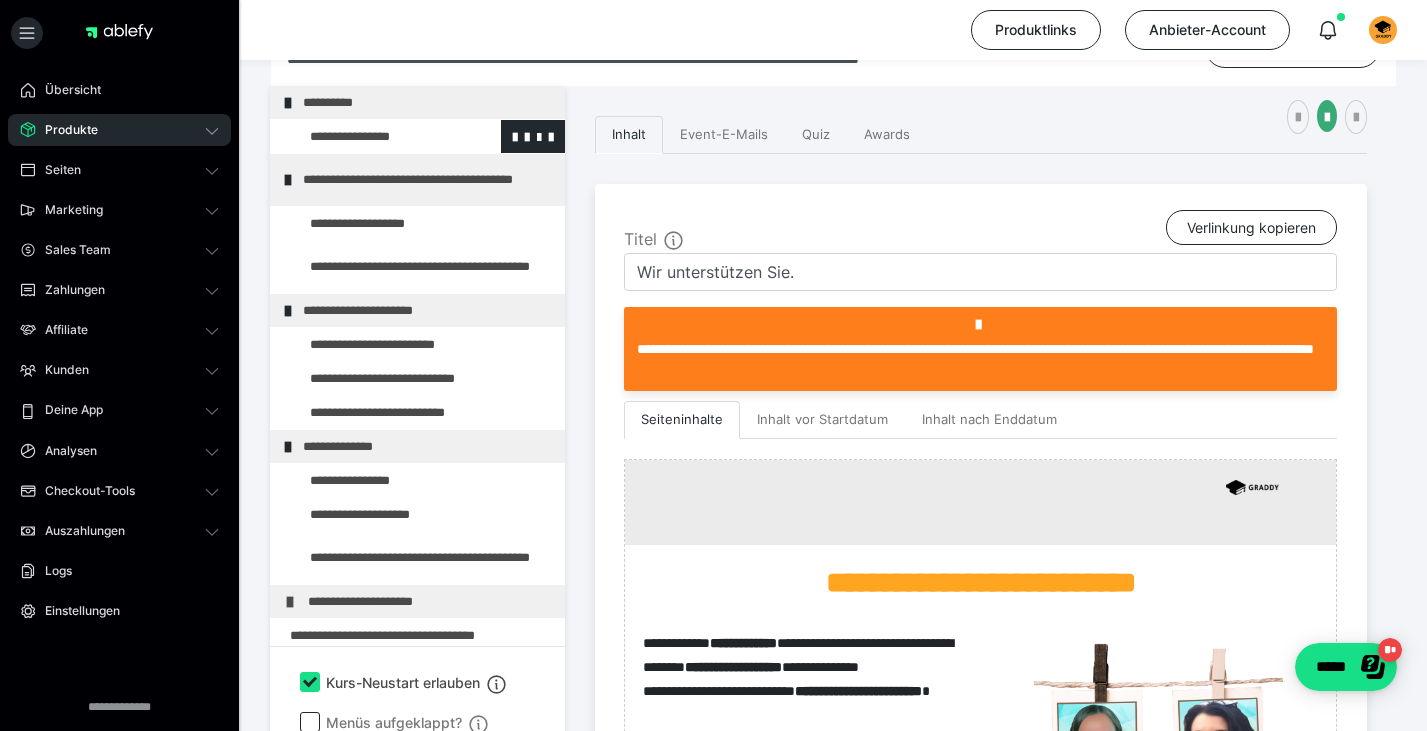 click at bounding box center [375, 136] 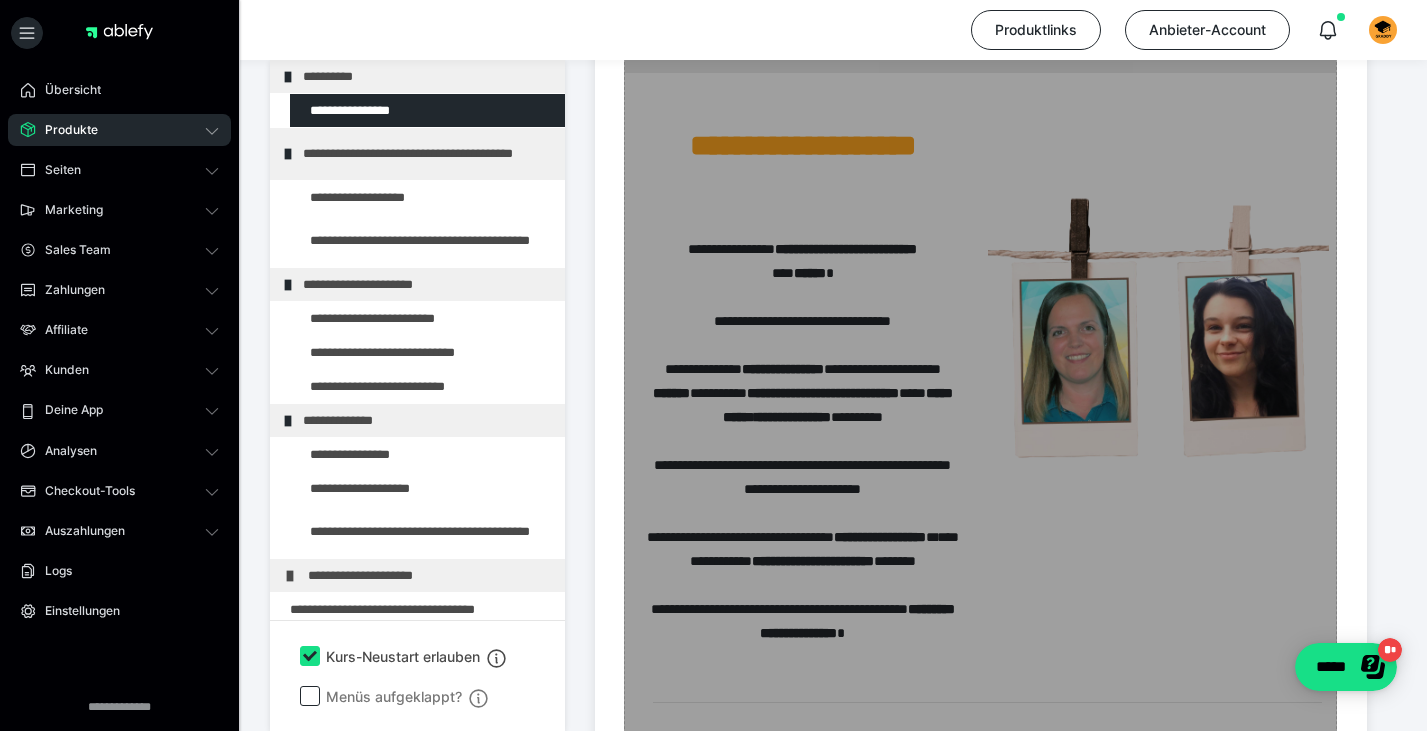 scroll, scrollTop: 826, scrollLeft: 0, axis: vertical 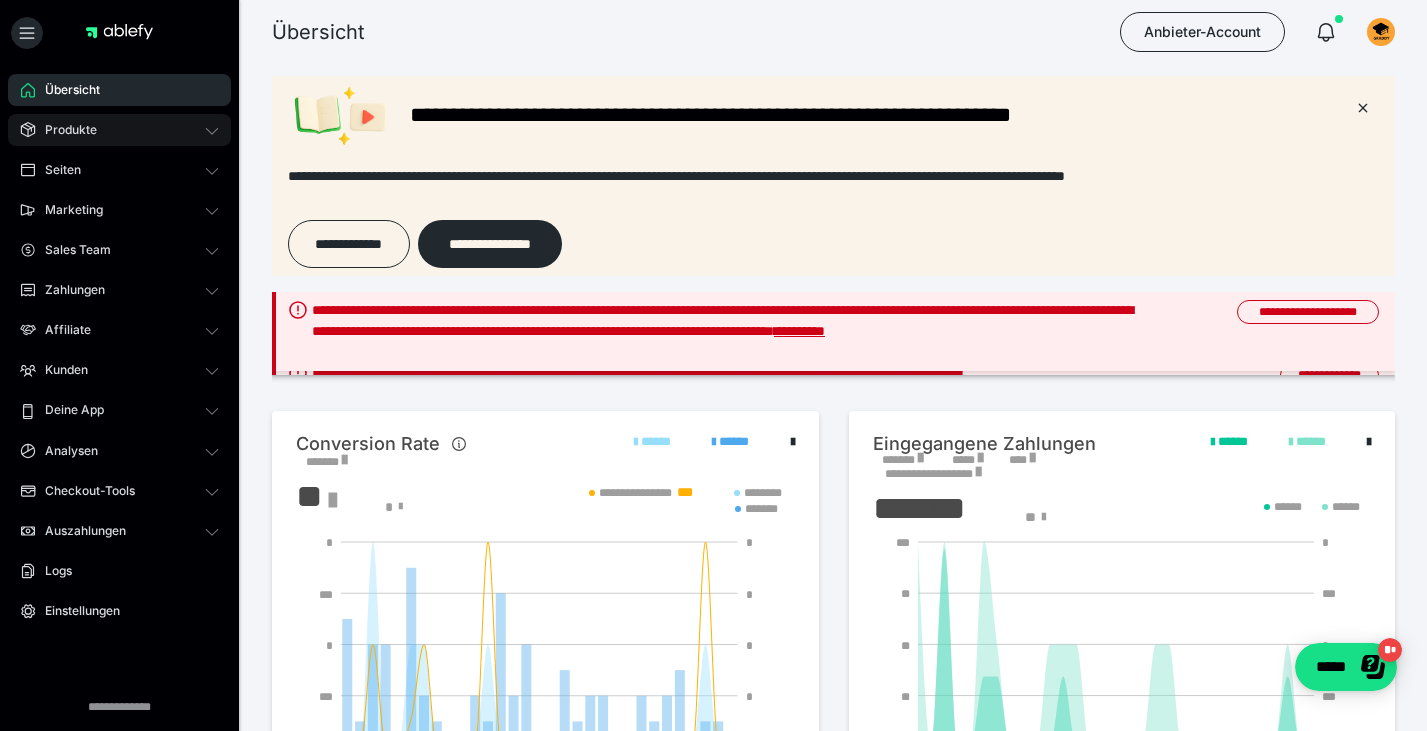 click on "Produkte" at bounding box center [119, 130] 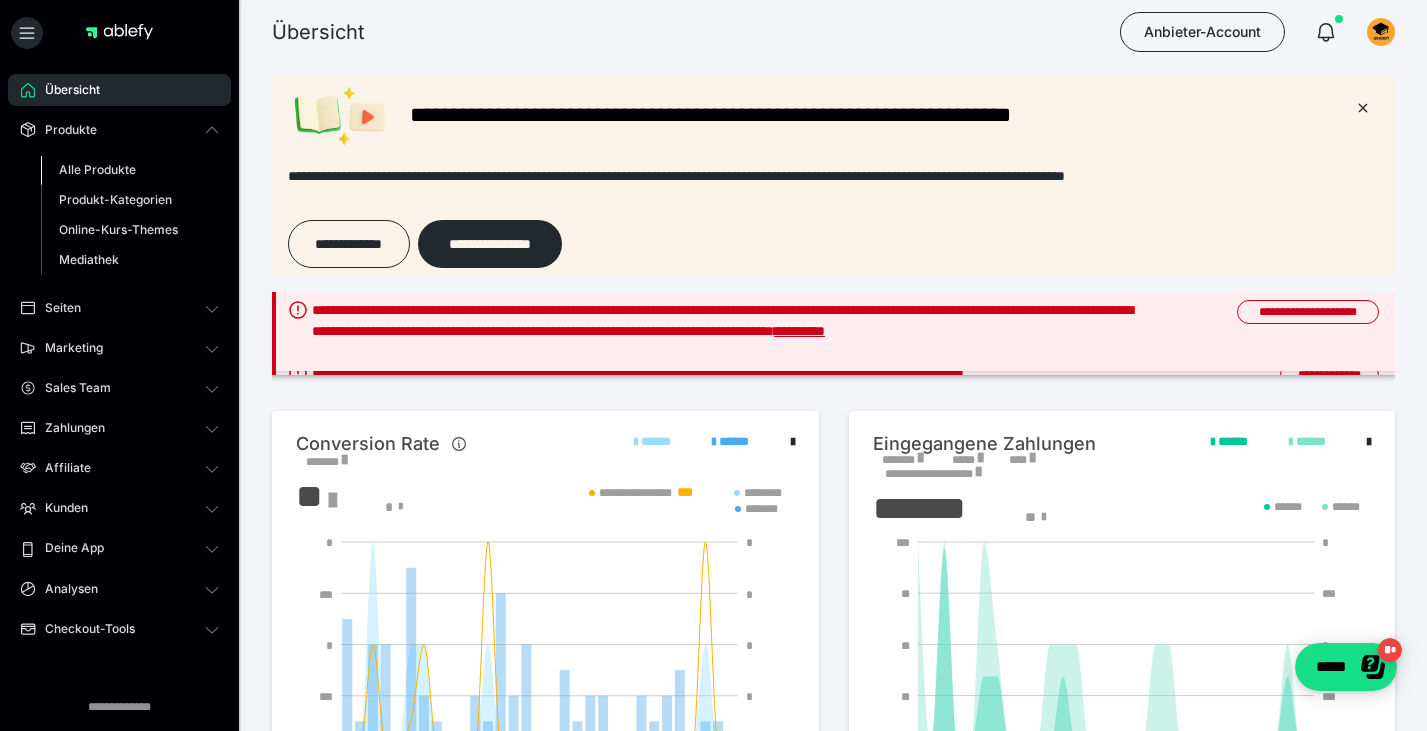 click on "Alle Produkte" at bounding box center [97, 169] 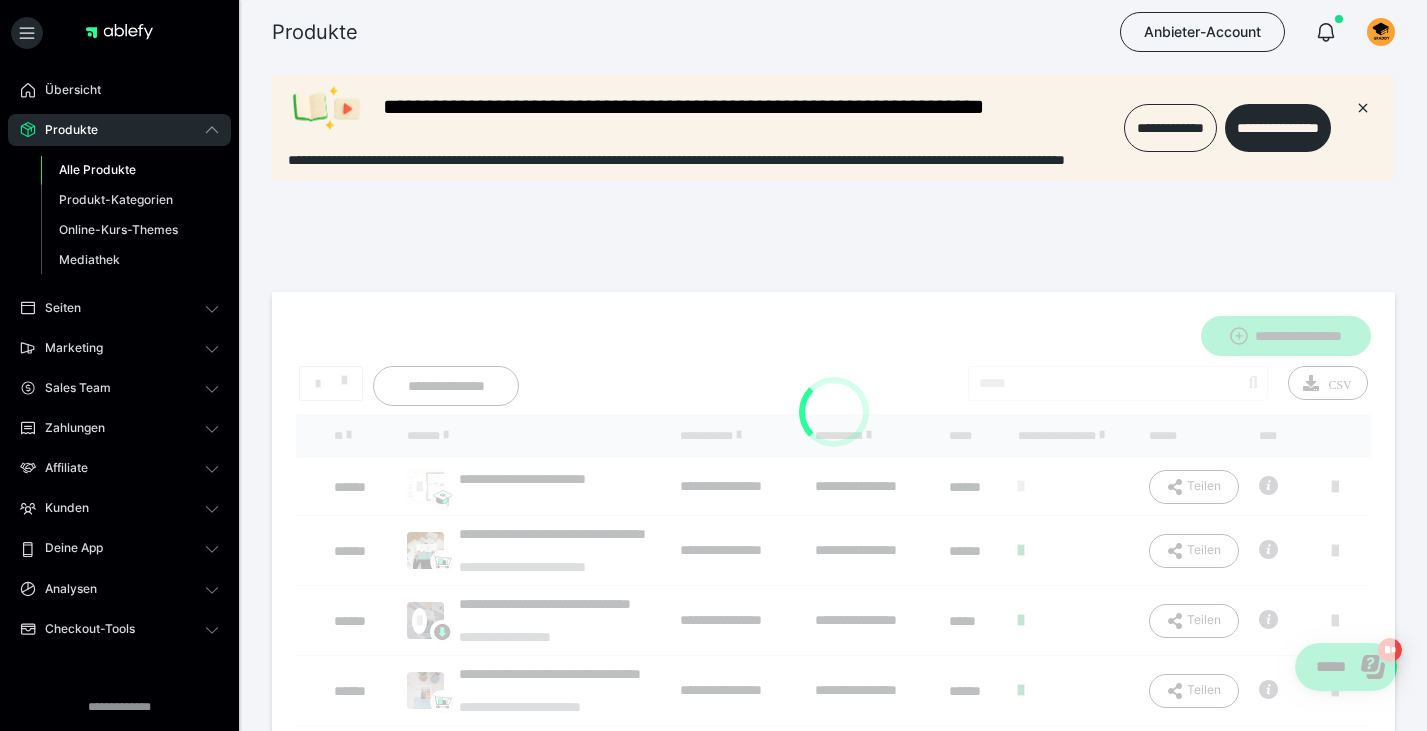 scroll, scrollTop: 0, scrollLeft: 0, axis: both 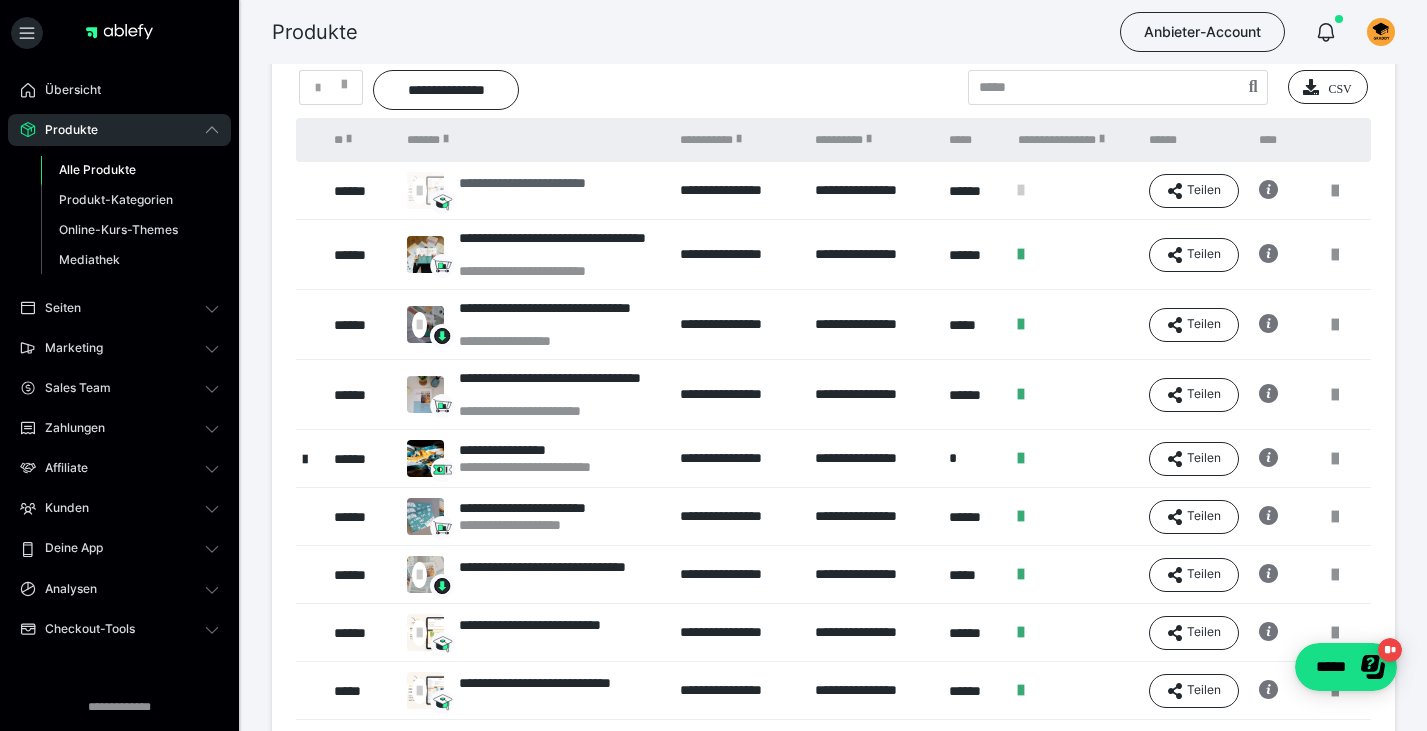 click on "**********" at bounding box center (560, 191) 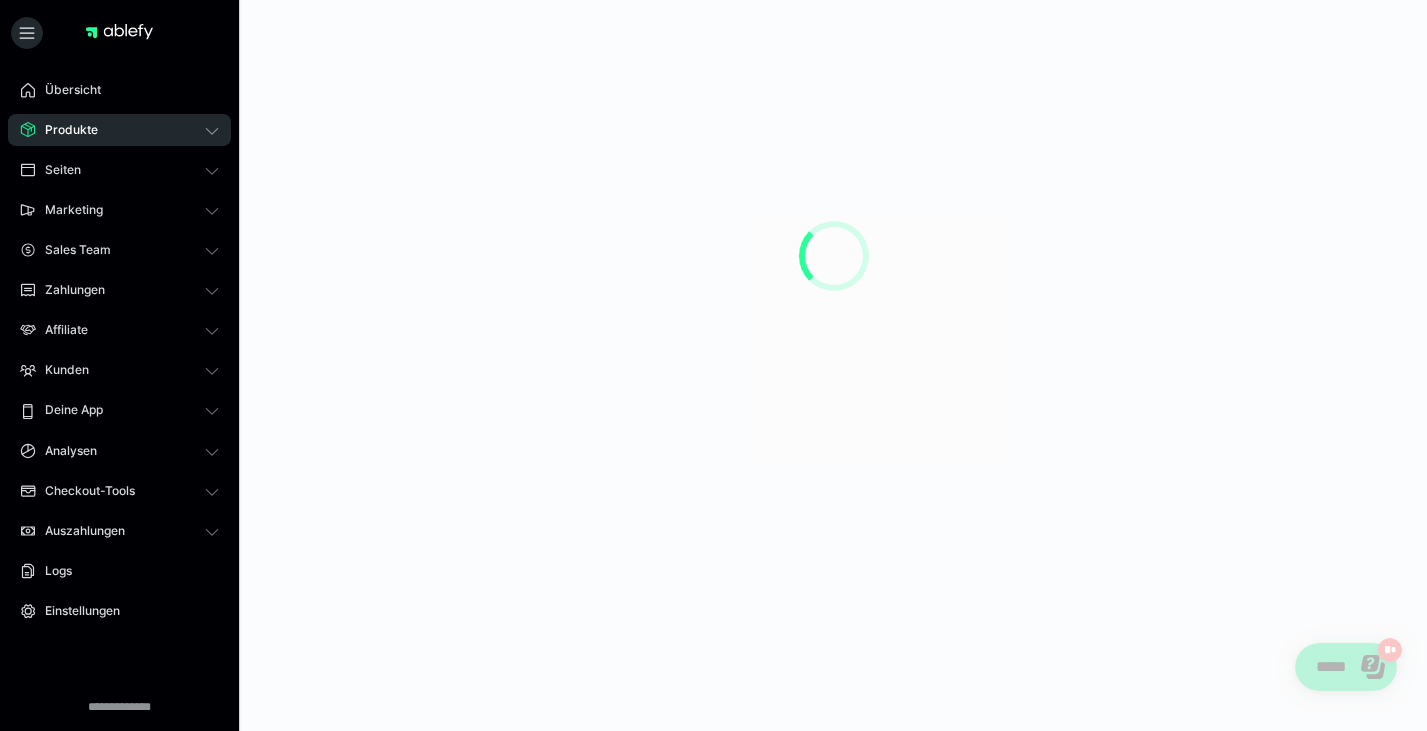 scroll, scrollTop: 0, scrollLeft: 0, axis: both 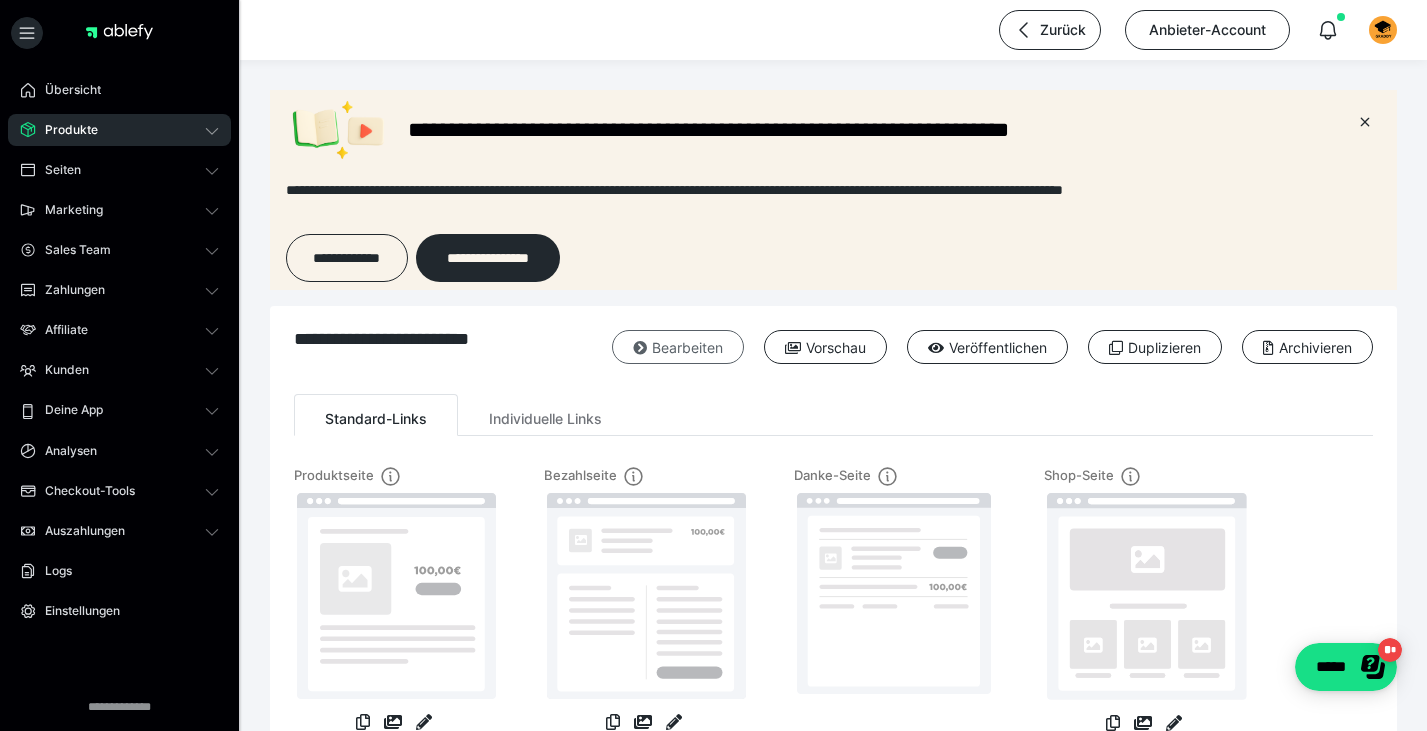 click on "Bearbeiten" at bounding box center (678, 347) 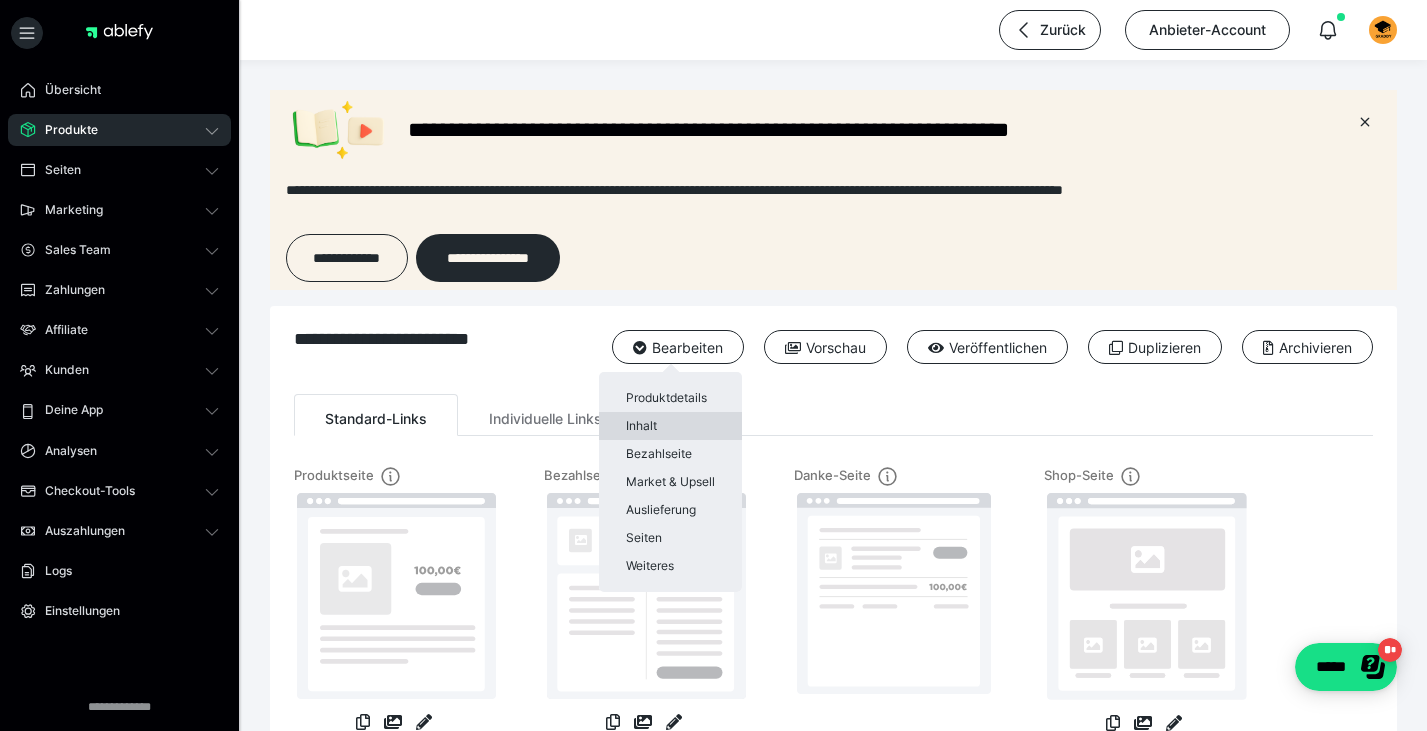 click on "Inhalt" at bounding box center (670, 426) 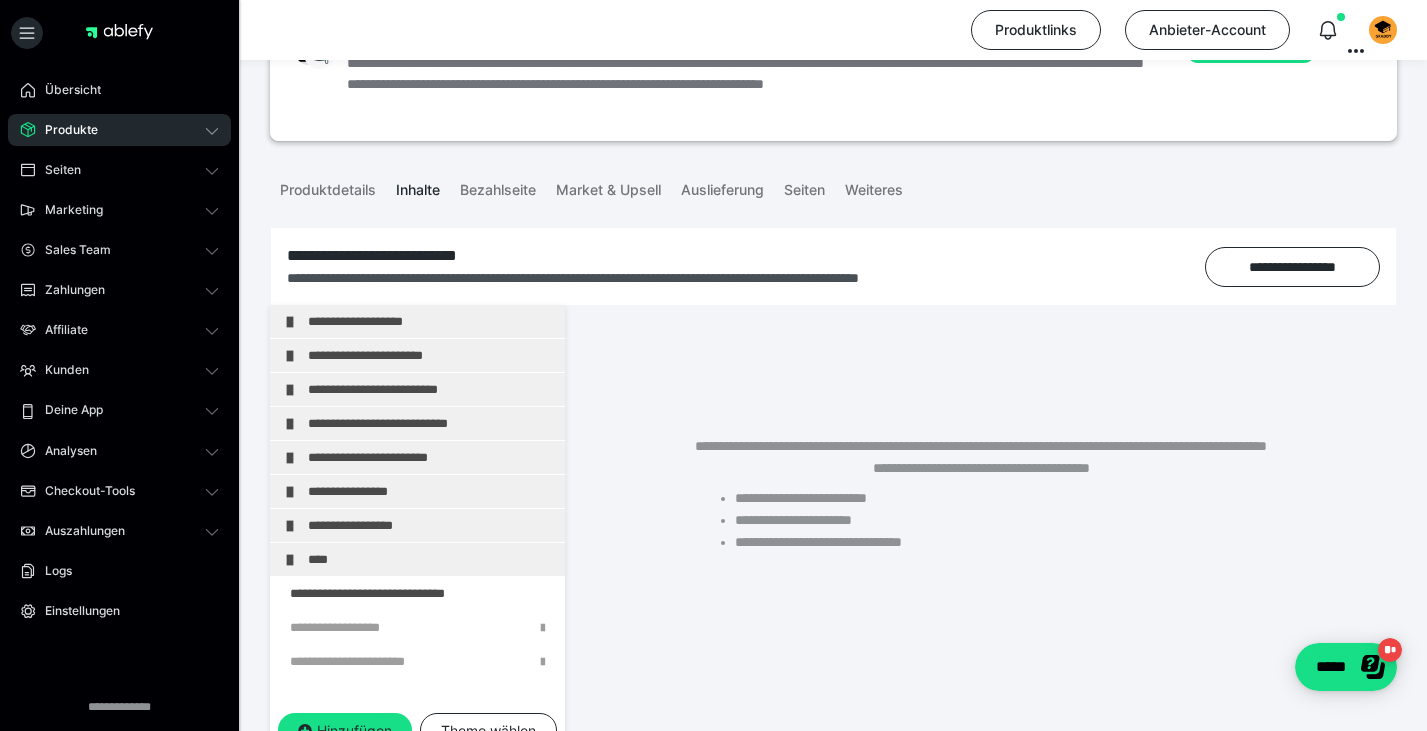 scroll, scrollTop: 155, scrollLeft: 0, axis: vertical 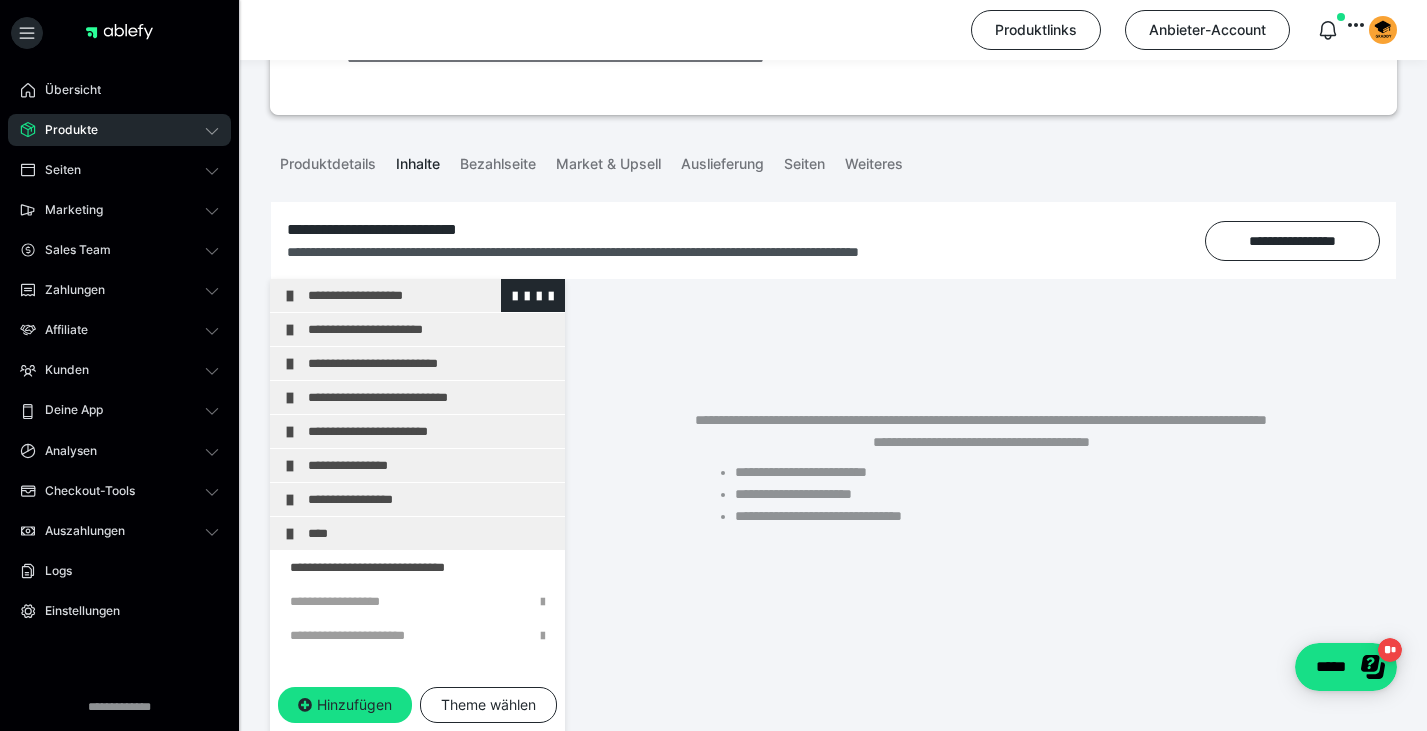 click on "**********" at bounding box center [431, 295] 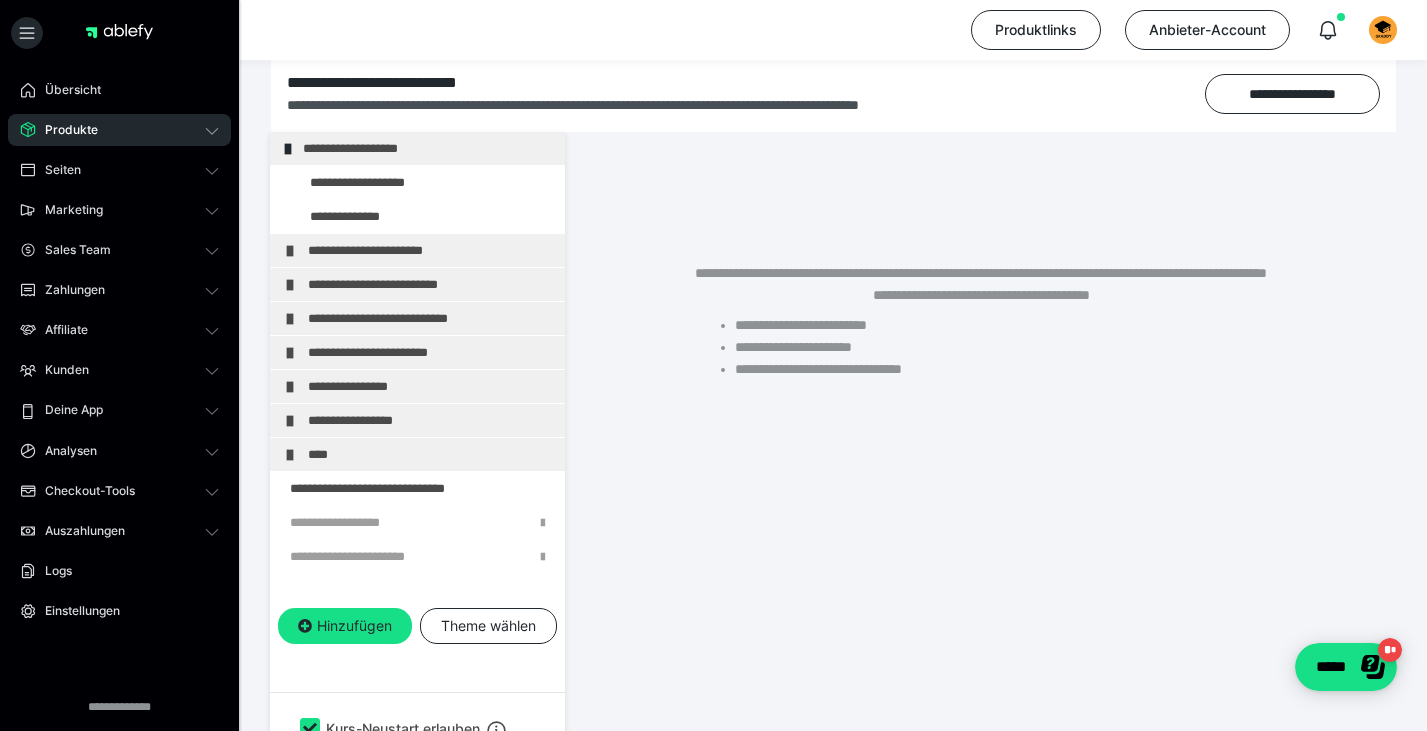 scroll, scrollTop: 304, scrollLeft: 0, axis: vertical 